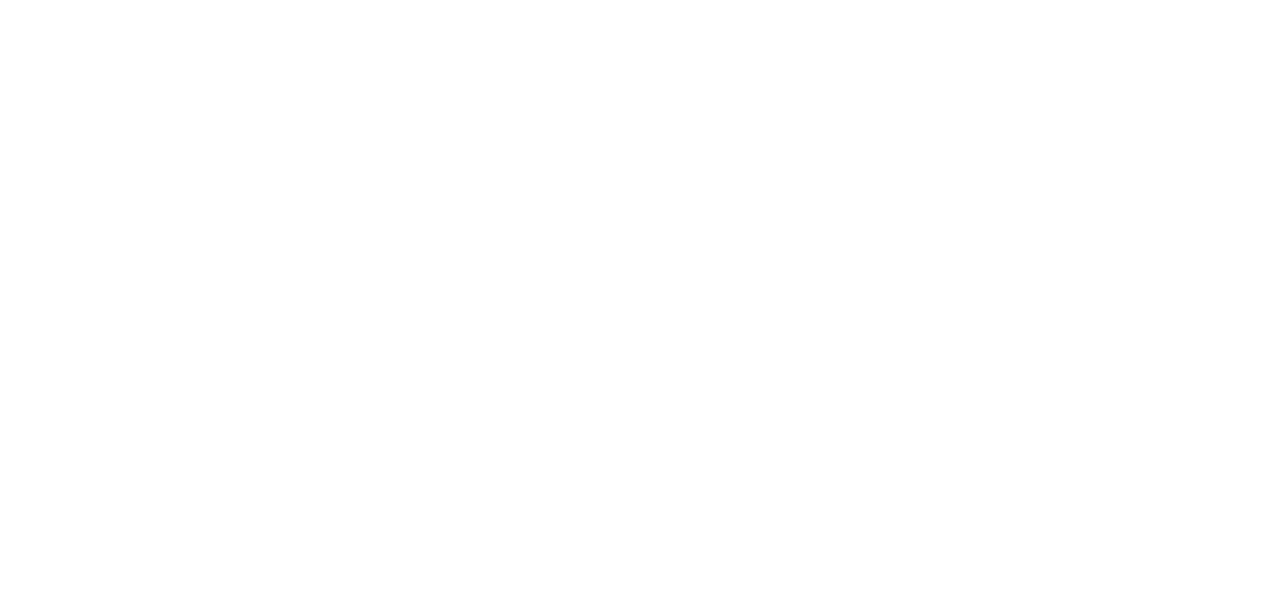 scroll, scrollTop: 0, scrollLeft: 0, axis: both 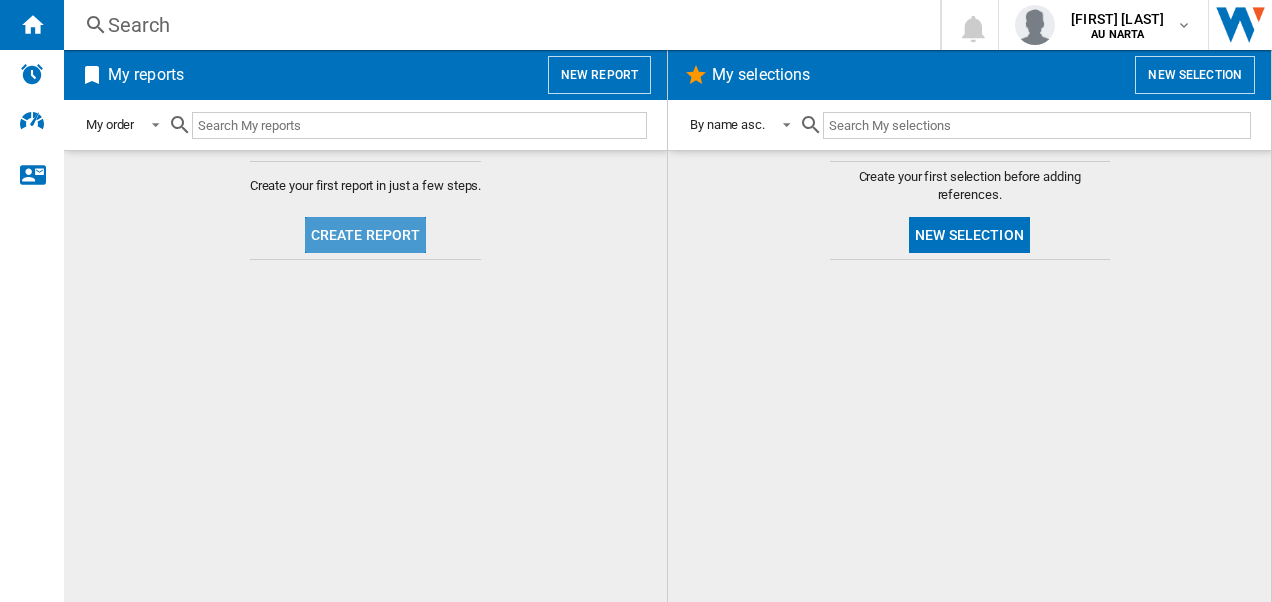 click on "Create report" 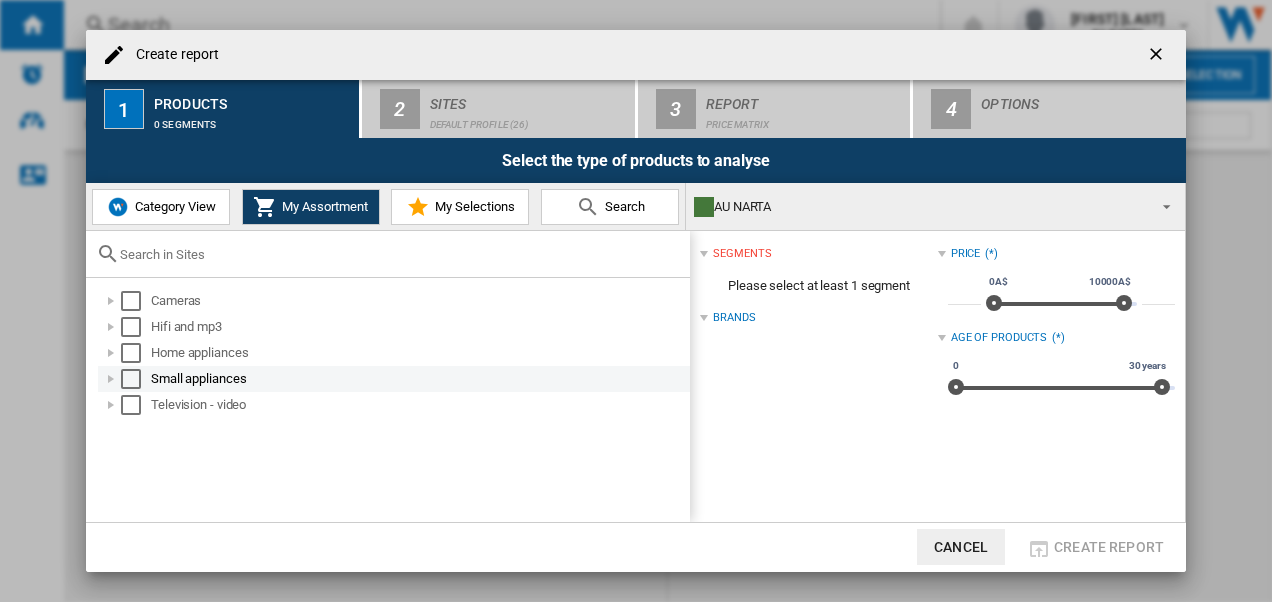 click at bounding box center [111, 379] 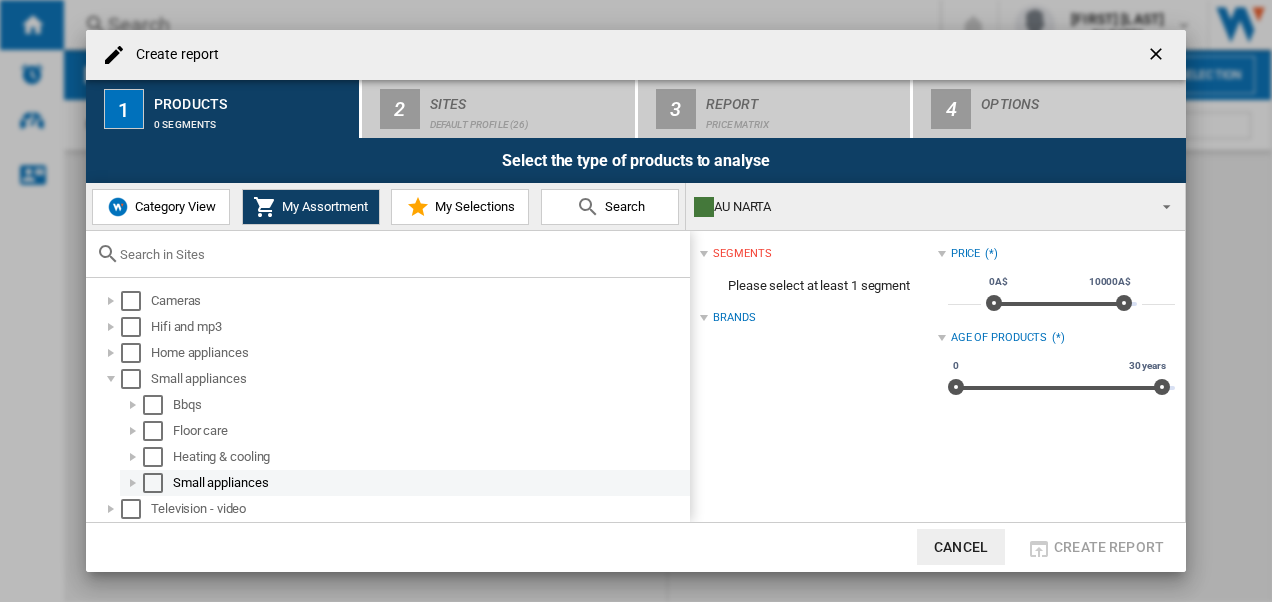 click at bounding box center [133, 483] 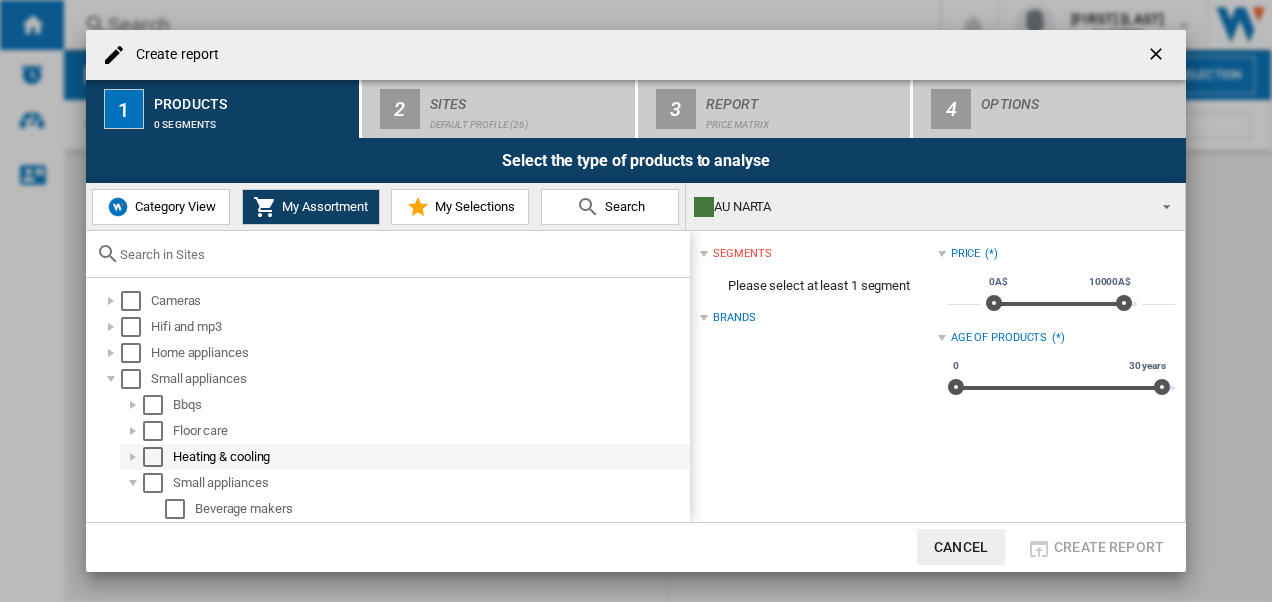 scroll, scrollTop: 182, scrollLeft: 0, axis: vertical 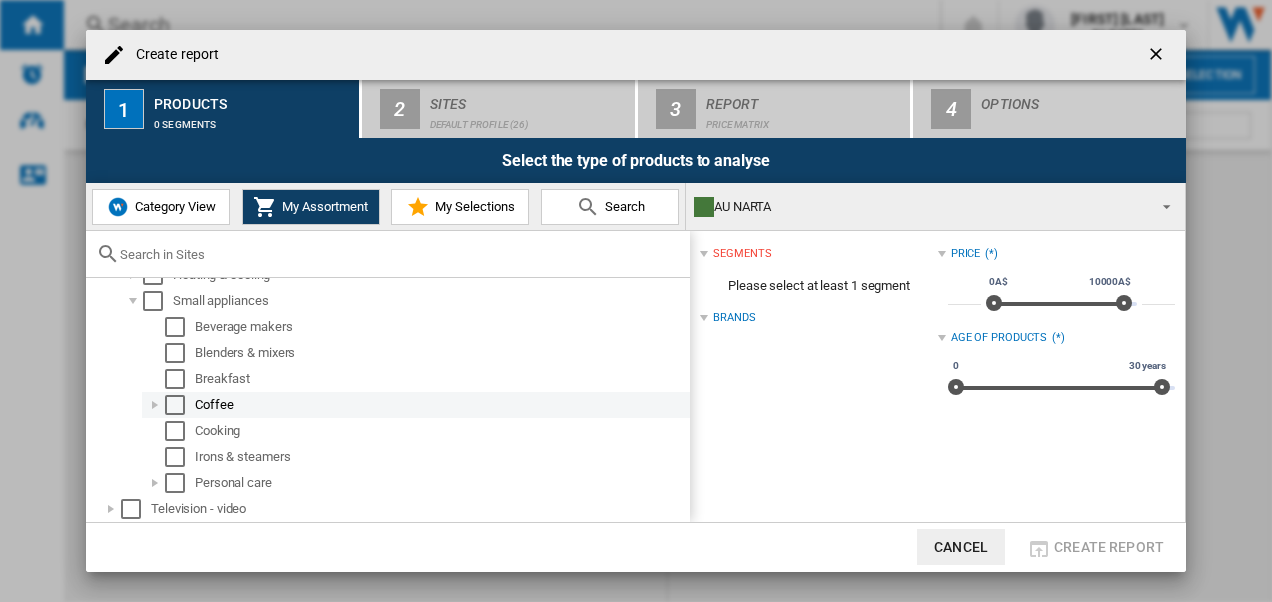 click at bounding box center [155, 405] 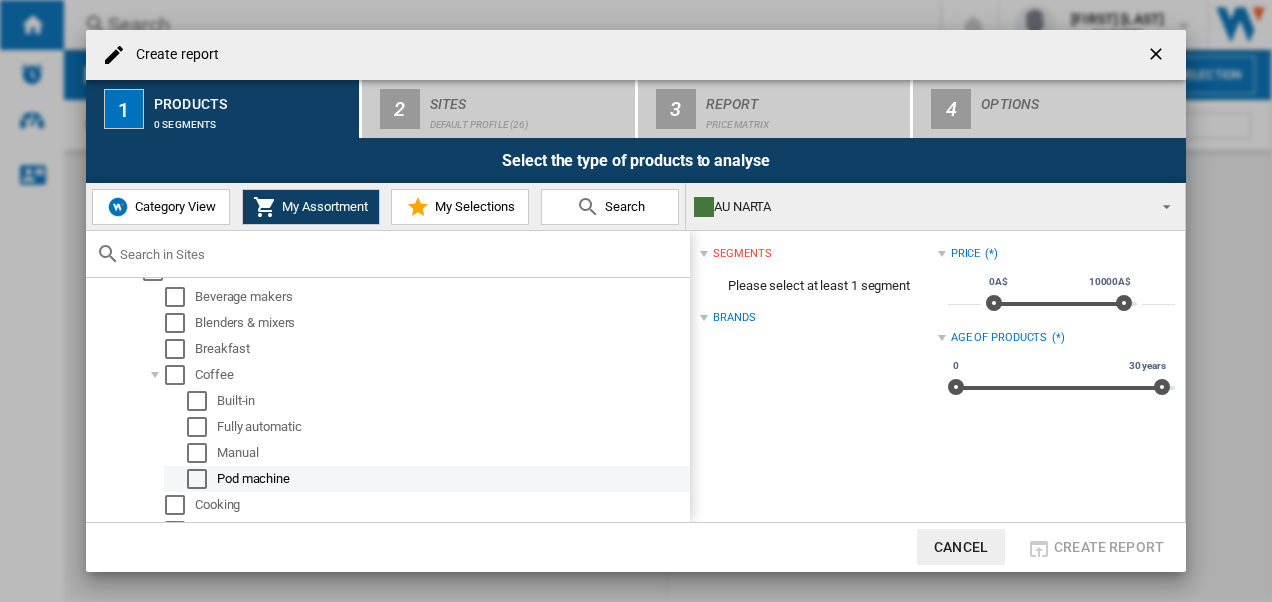 scroll, scrollTop: 182, scrollLeft: 0, axis: vertical 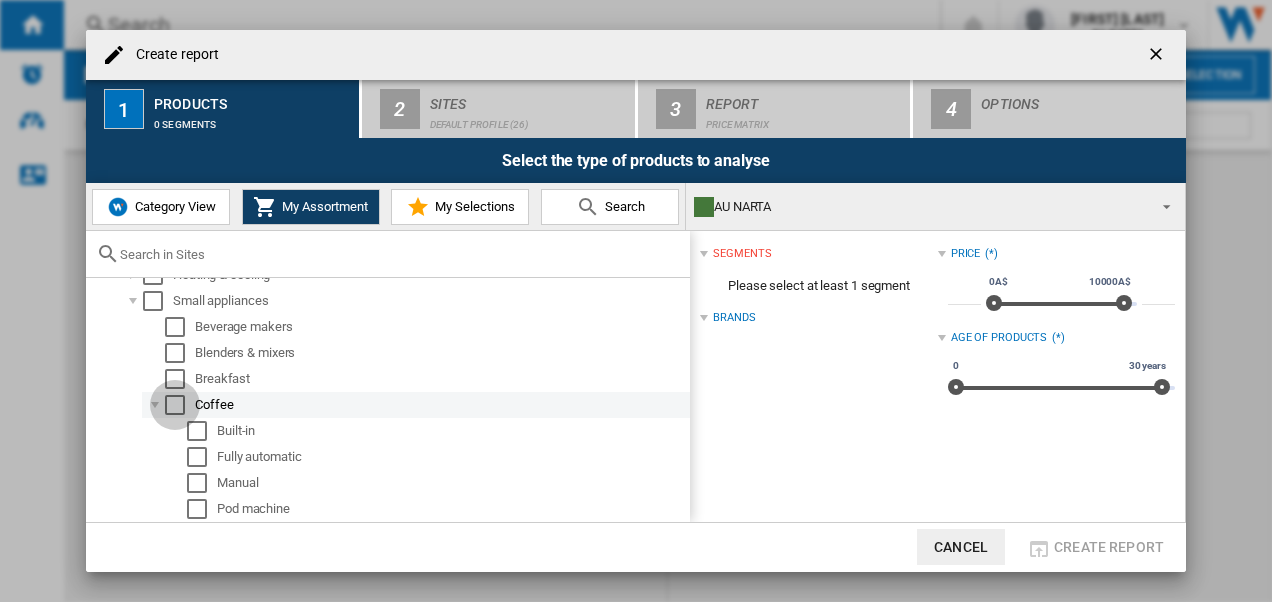 click at bounding box center [175, 405] 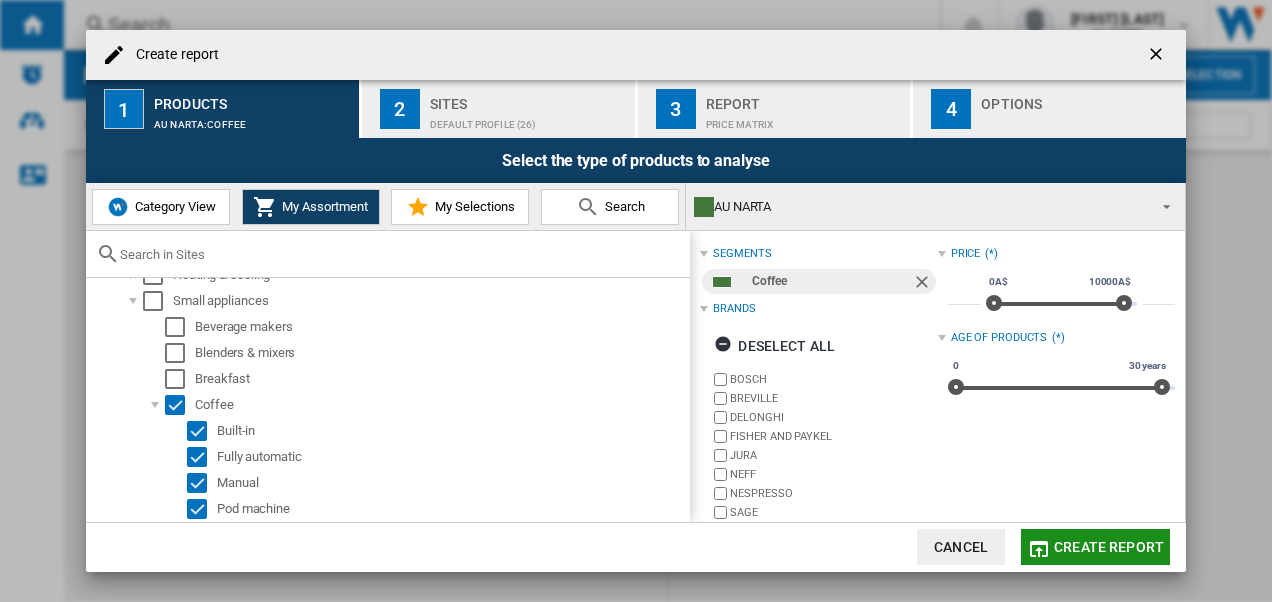 click on "Create report" 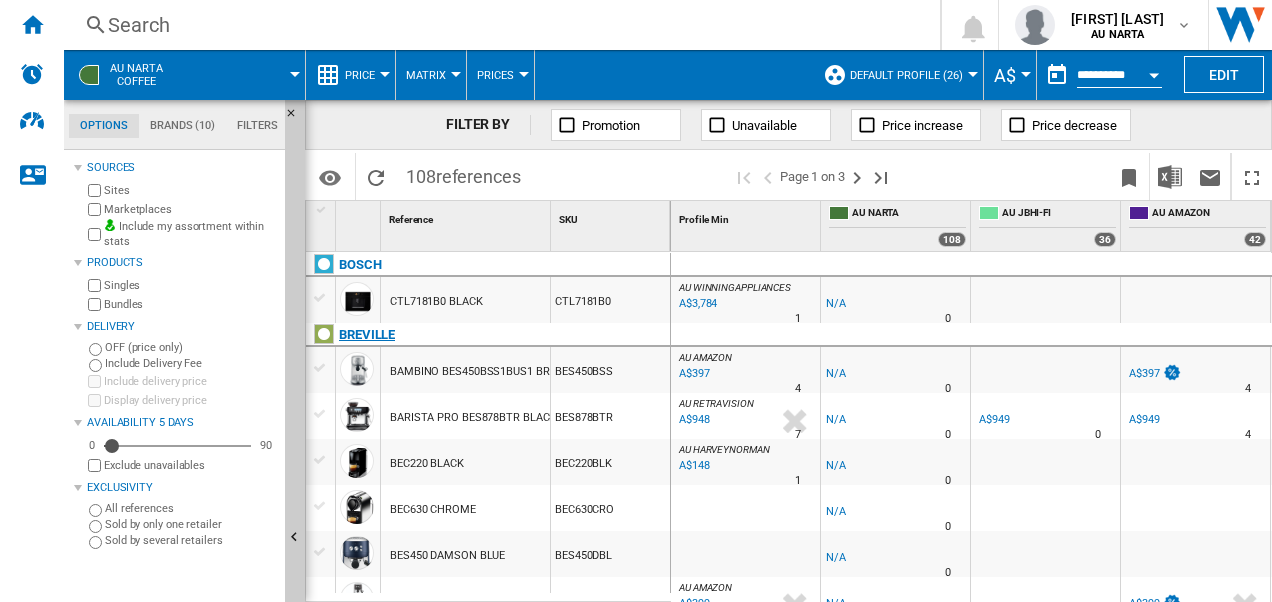 scroll, scrollTop: 100, scrollLeft: 0, axis: vertical 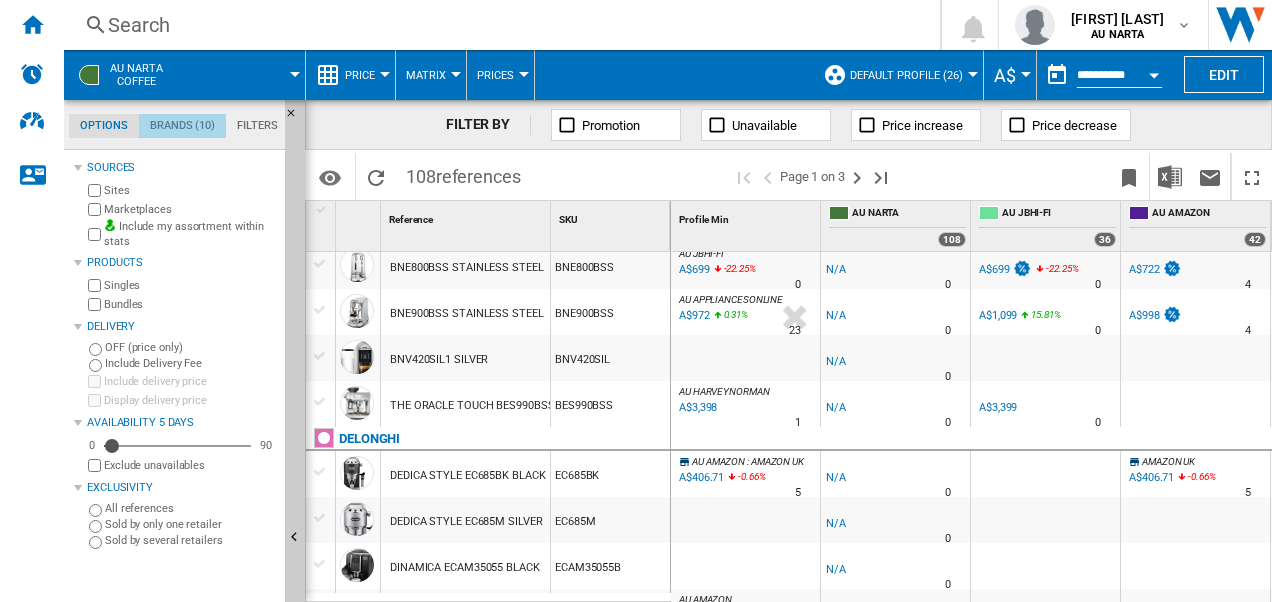 click on "Brands (10)" 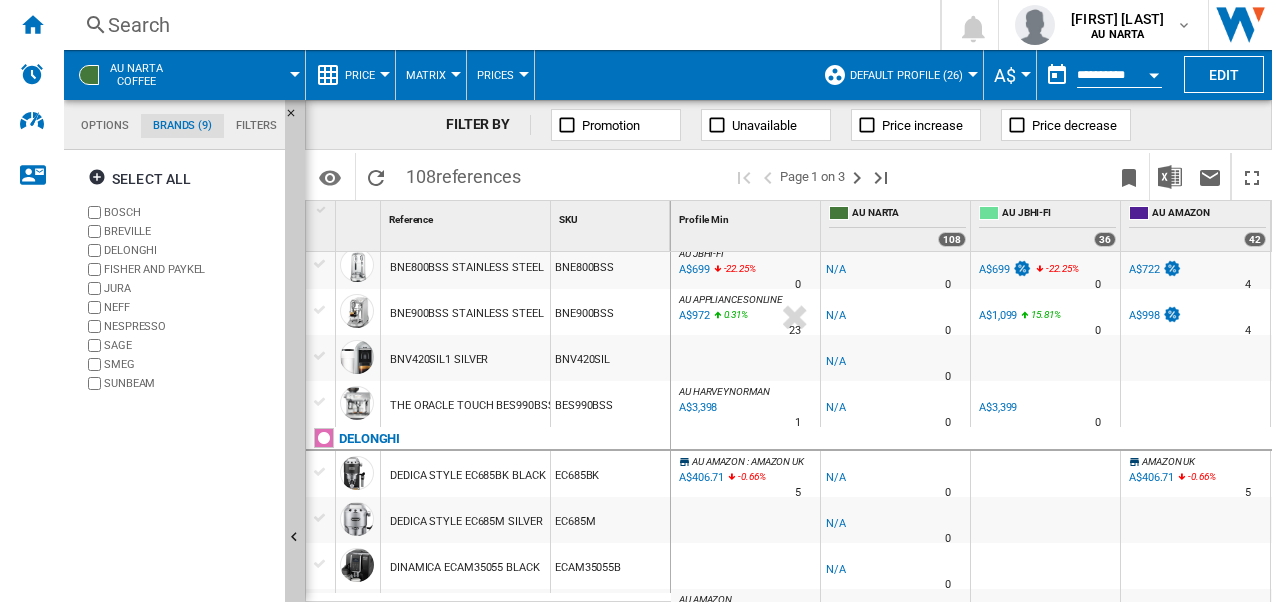 click on "BREVILLE" at bounding box center (180, 231) 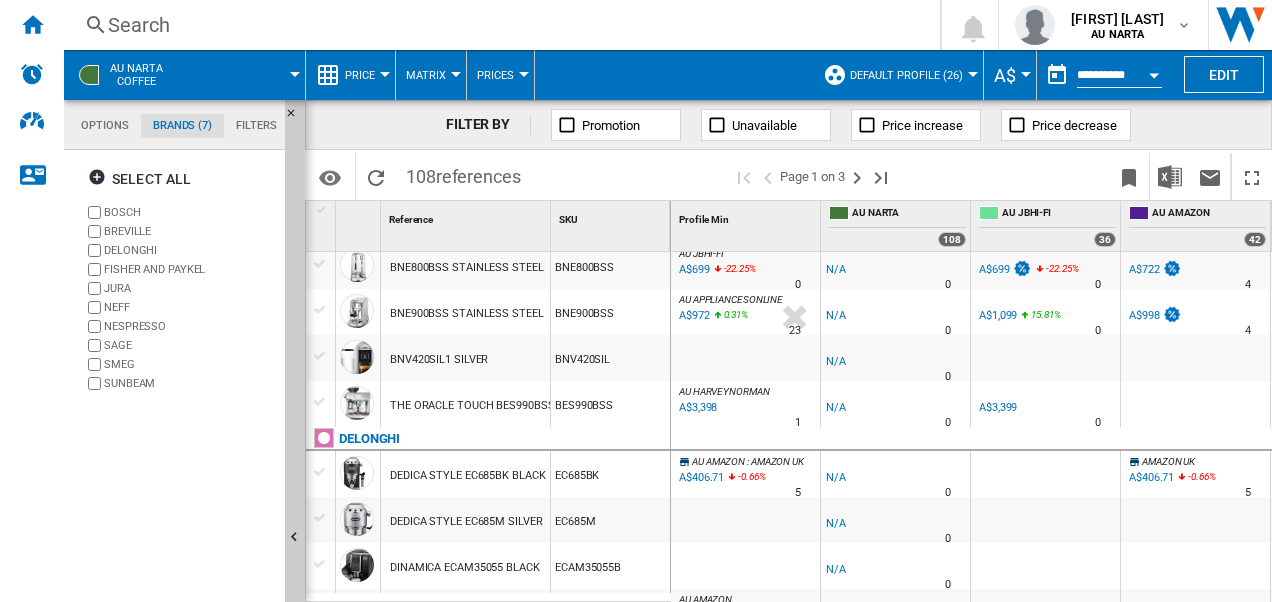 drag, startPoint x: 95, startPoint y: 223, endPoint x: 90, endPoint y: 298, distance: 75.16648 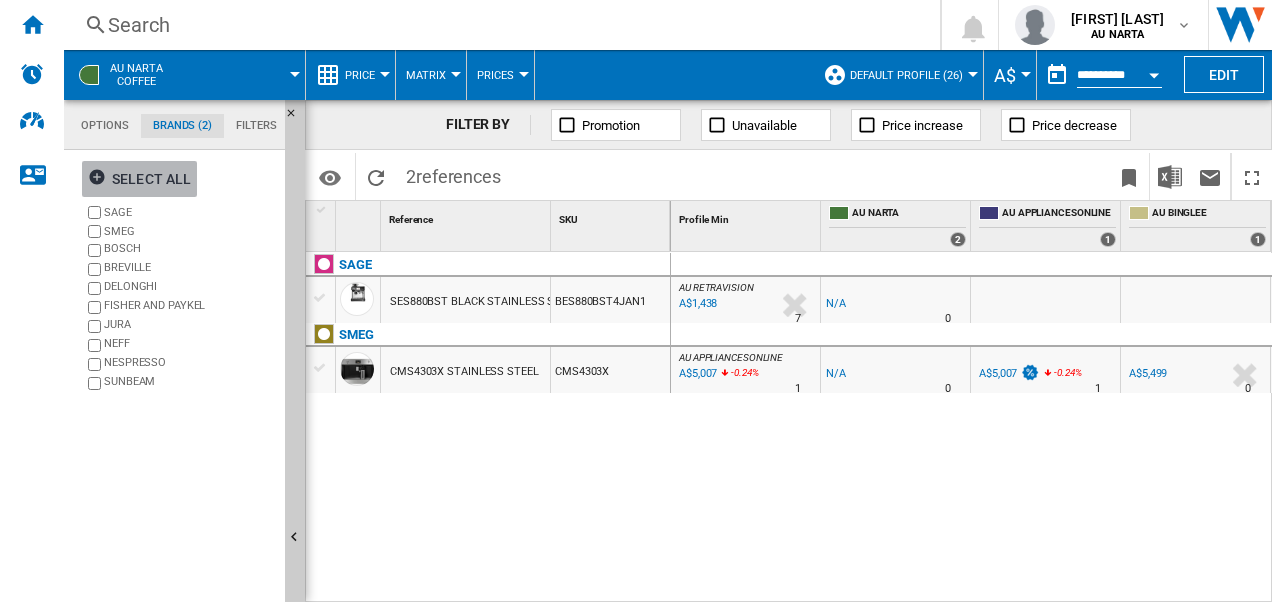 click at bounding box center [100, 180] 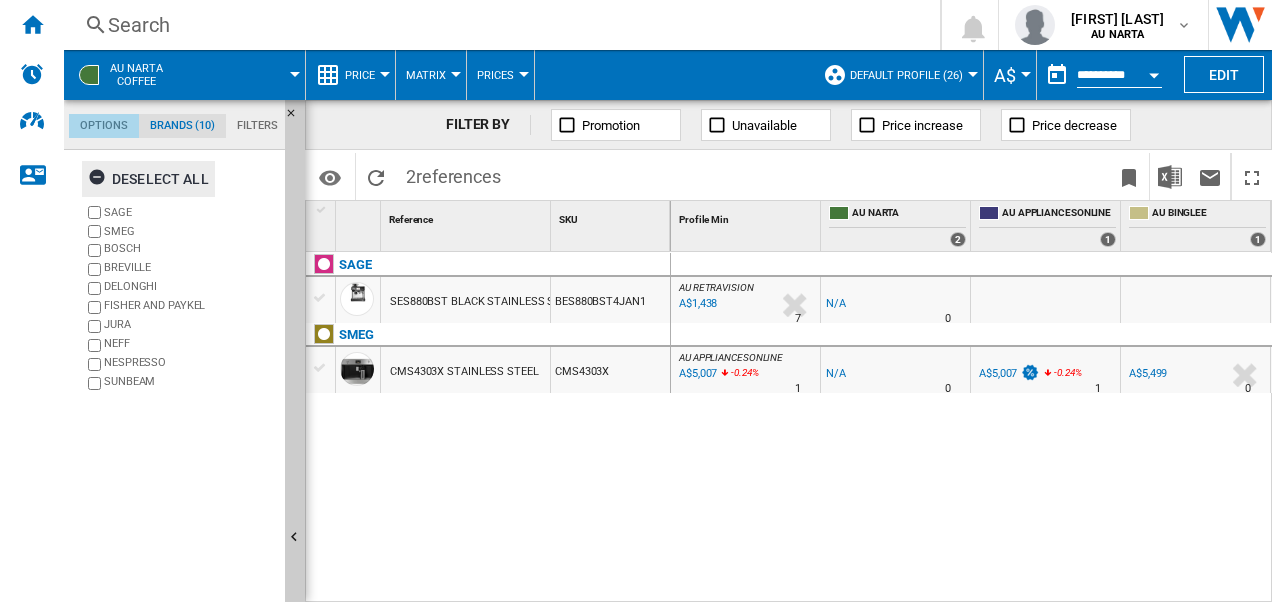 click on "Options" 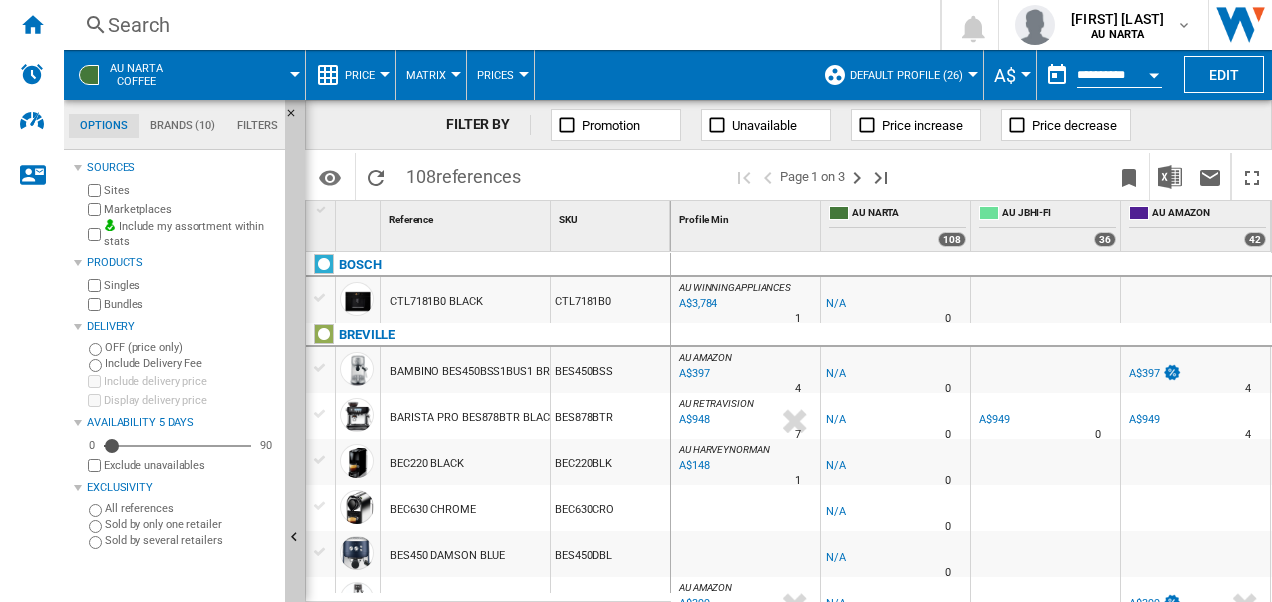 scroll, scrollTop: 100, scrollLeft: 0, axis: vertical 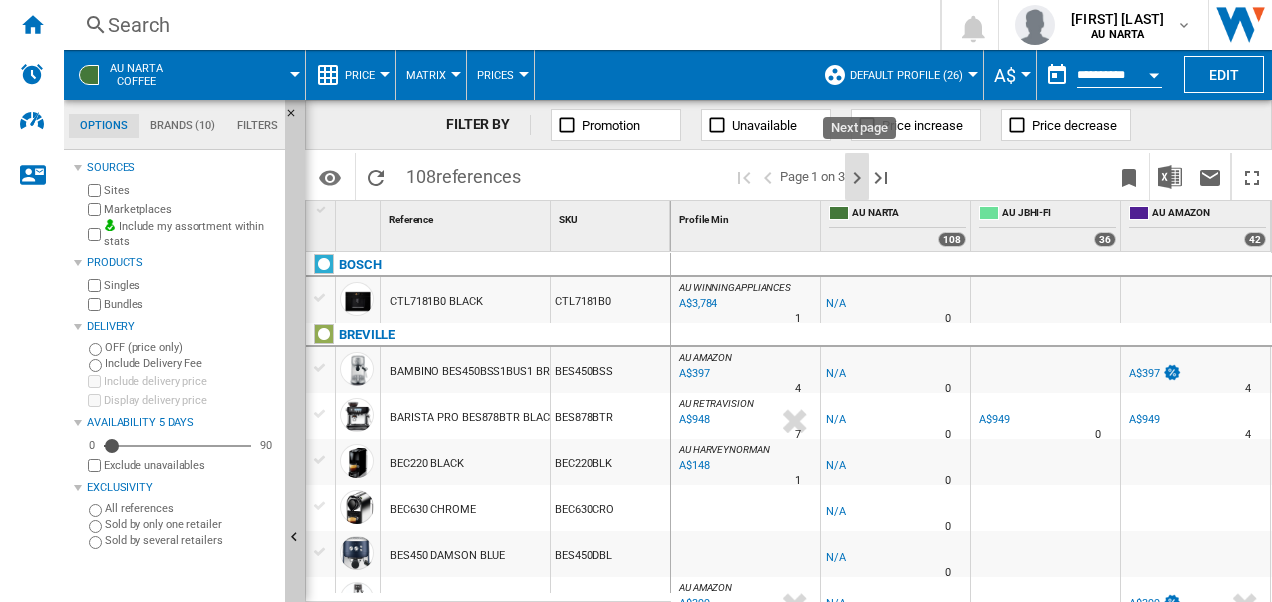 click at bounding box center [857, 178] 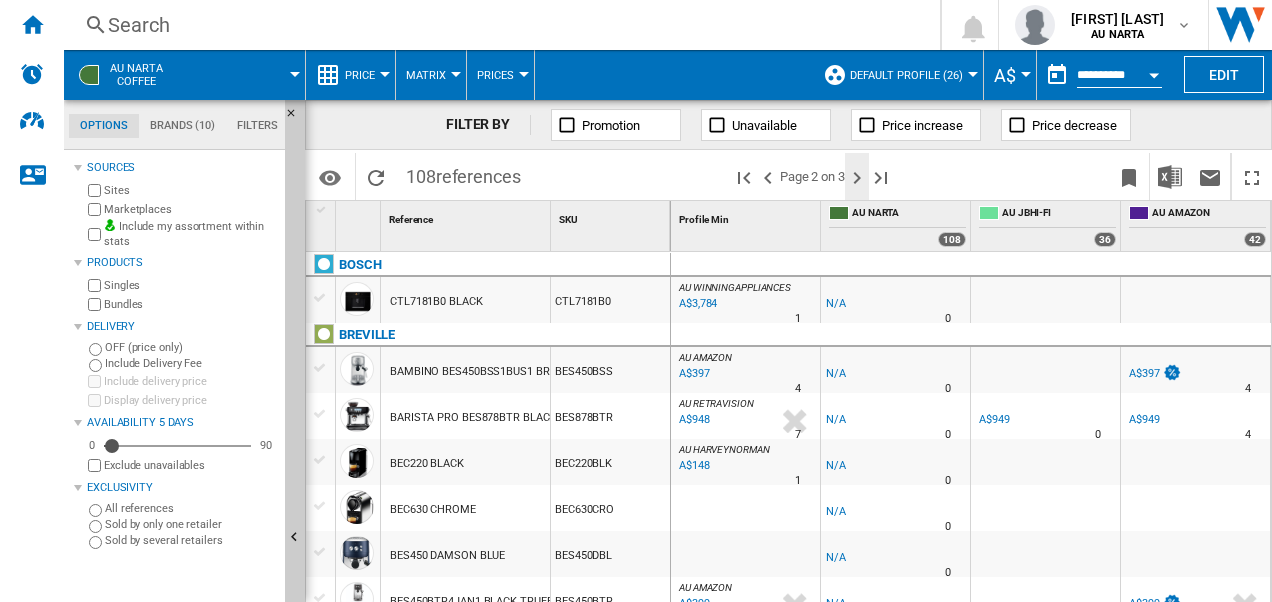 click at bounding box center [857, 178] 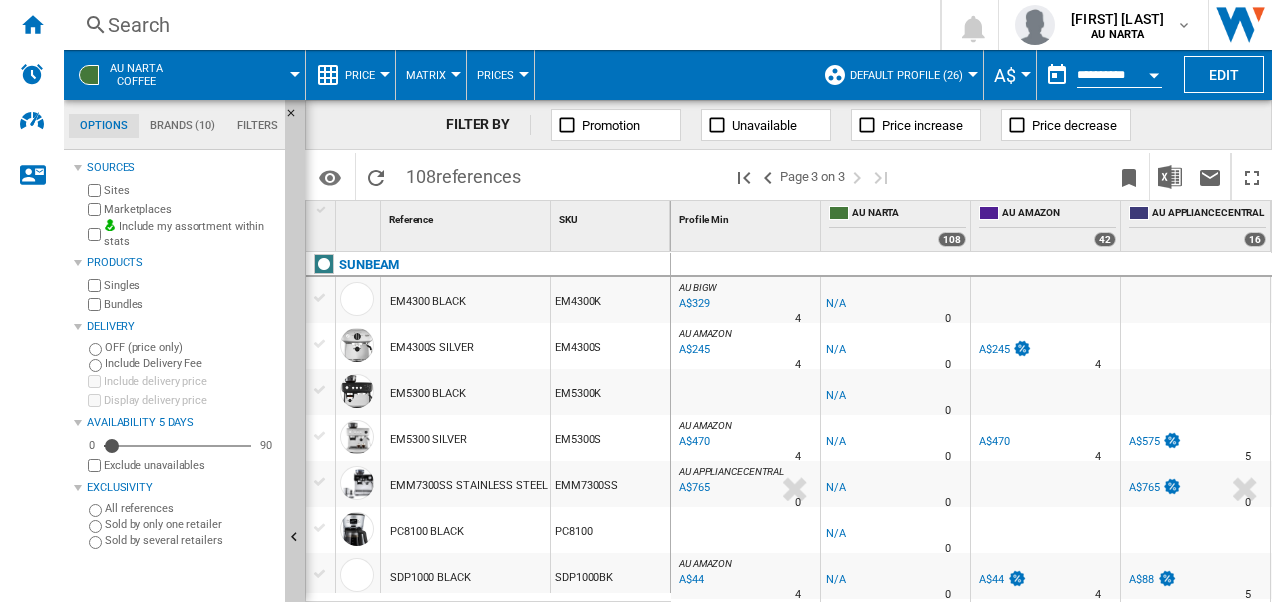 scroll, scrollTop: 47, scrollLeft: 0, axis: vertical 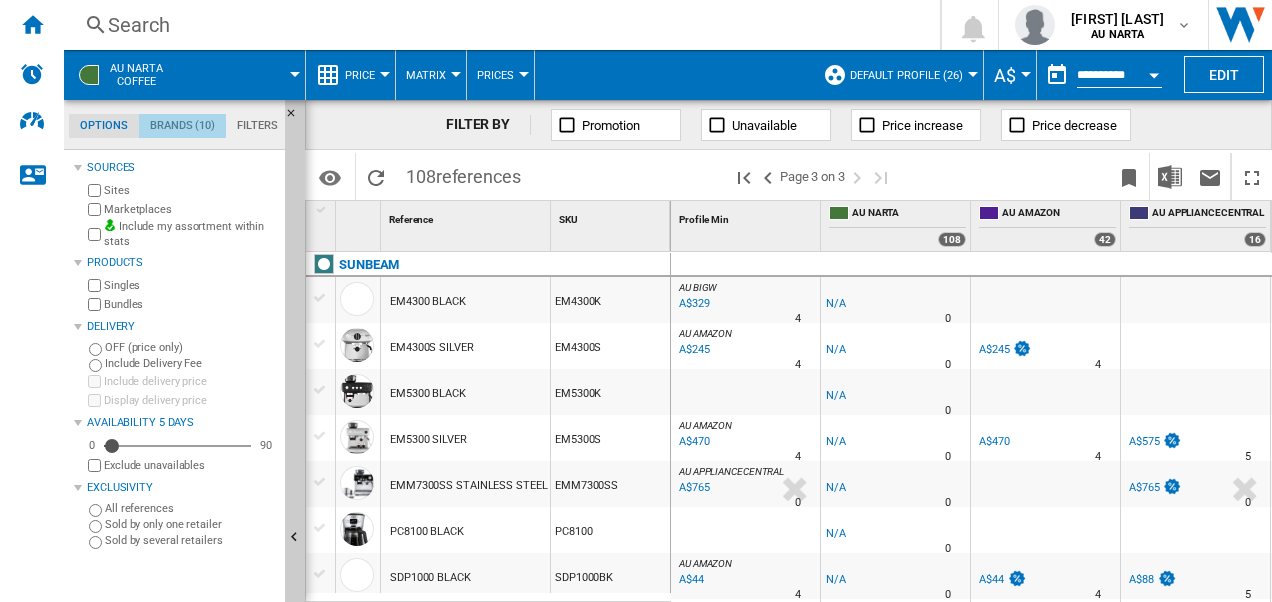click on "Brands (10)" 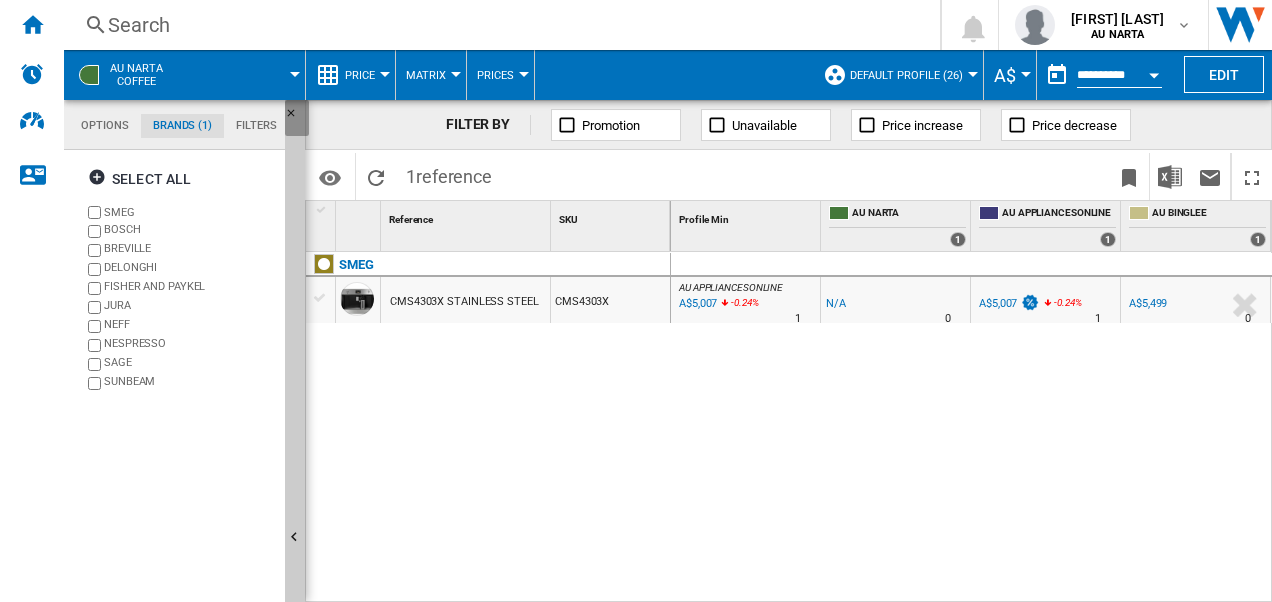 click at bounding box center [297, 119] 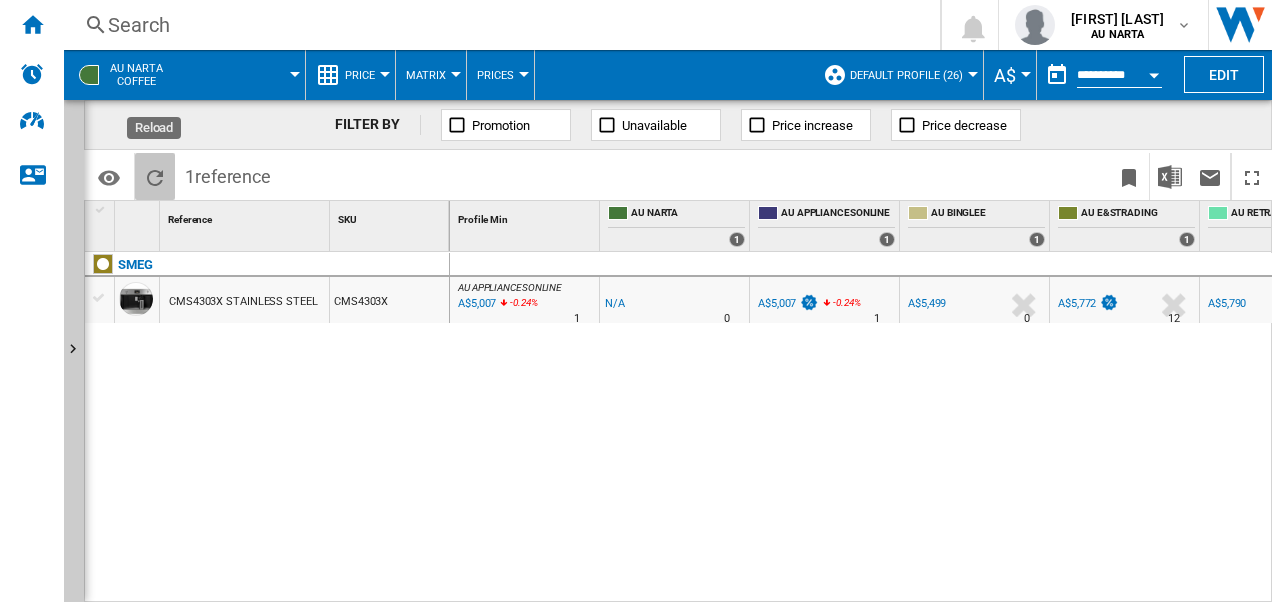 click at bounding box center [155, 178] 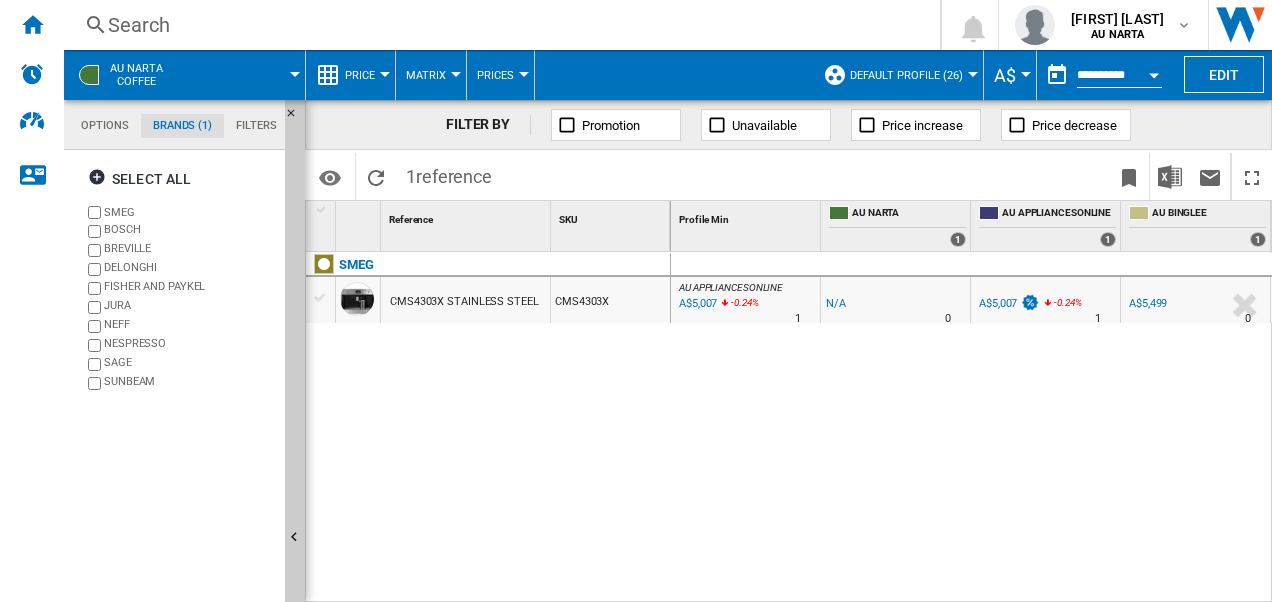 click on "Options" 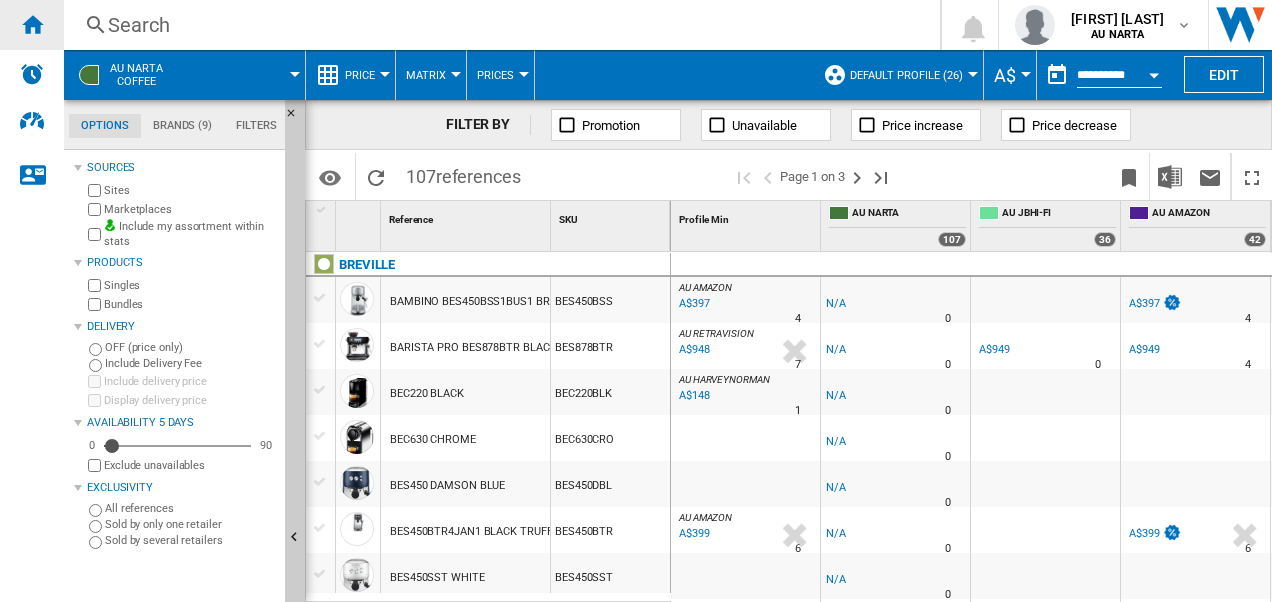 click at bounding box center [32, 25] 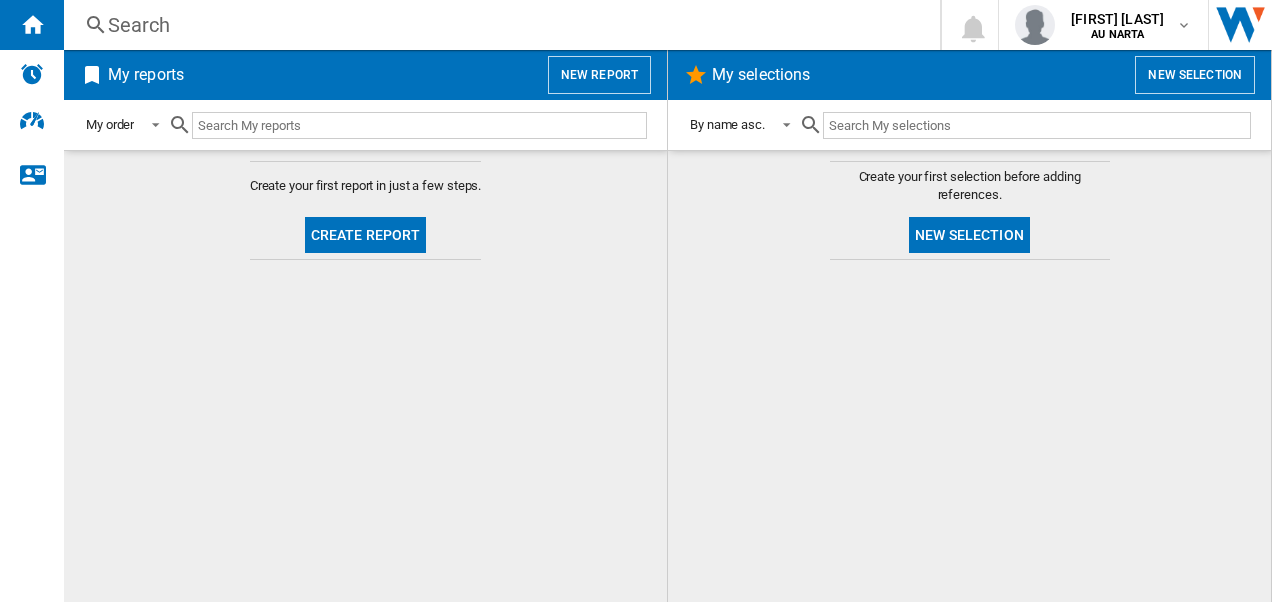 click at bounding box center (419, 125) 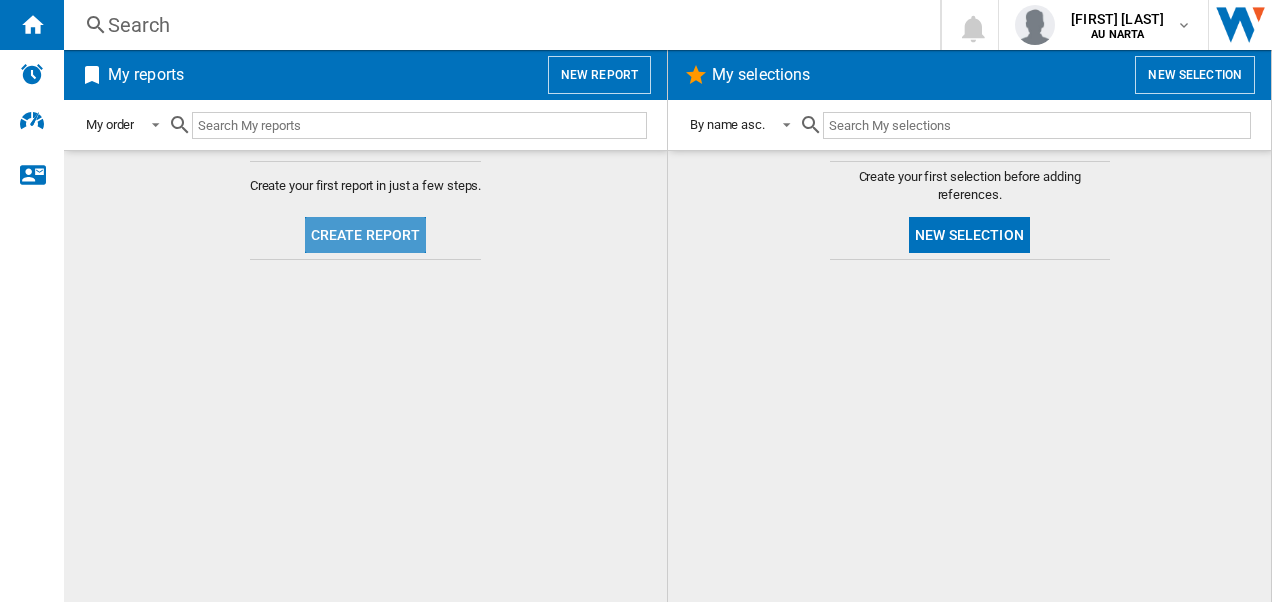 click on "Create report" 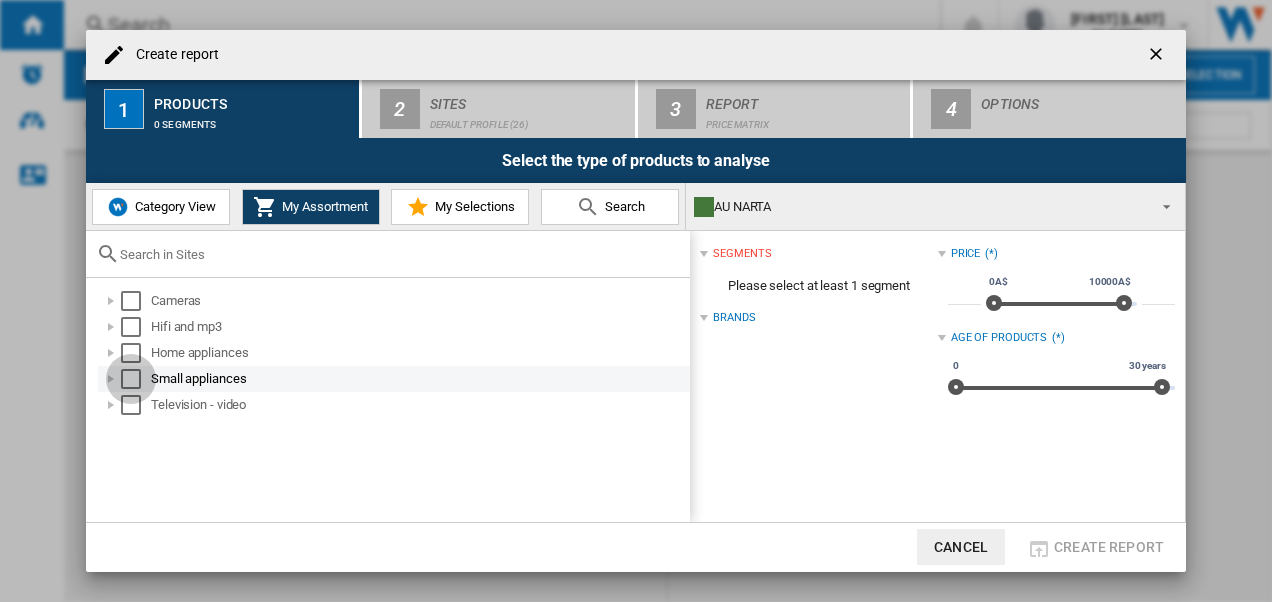 click at bounding box center (131, 379) 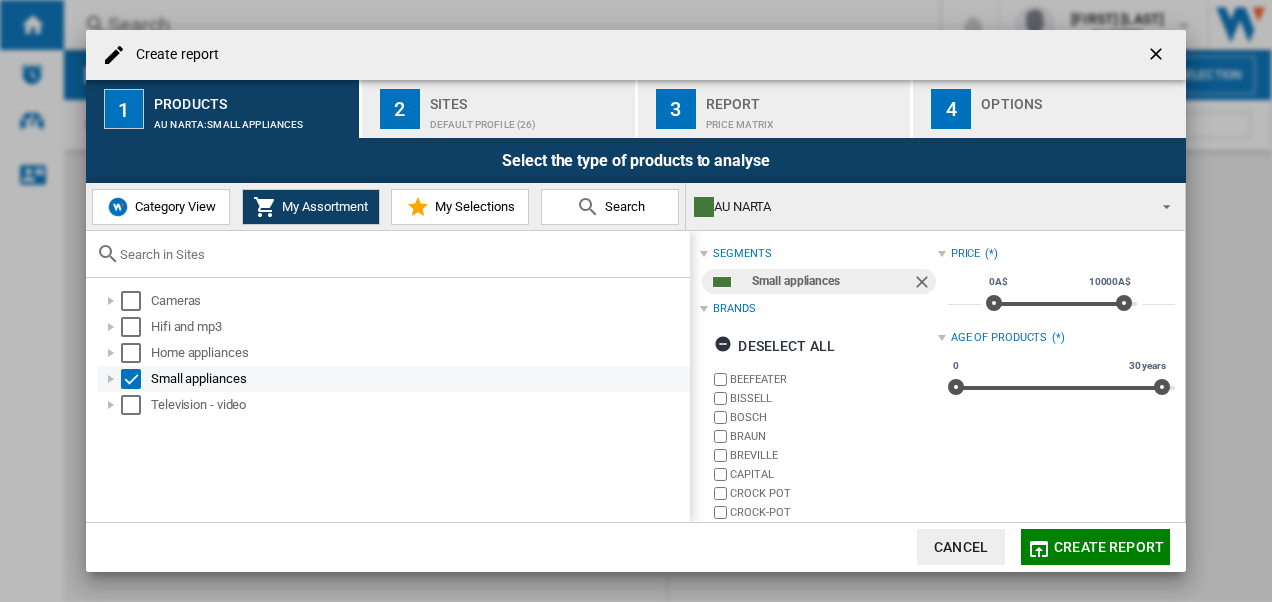 click at bounding box center [111, 379] 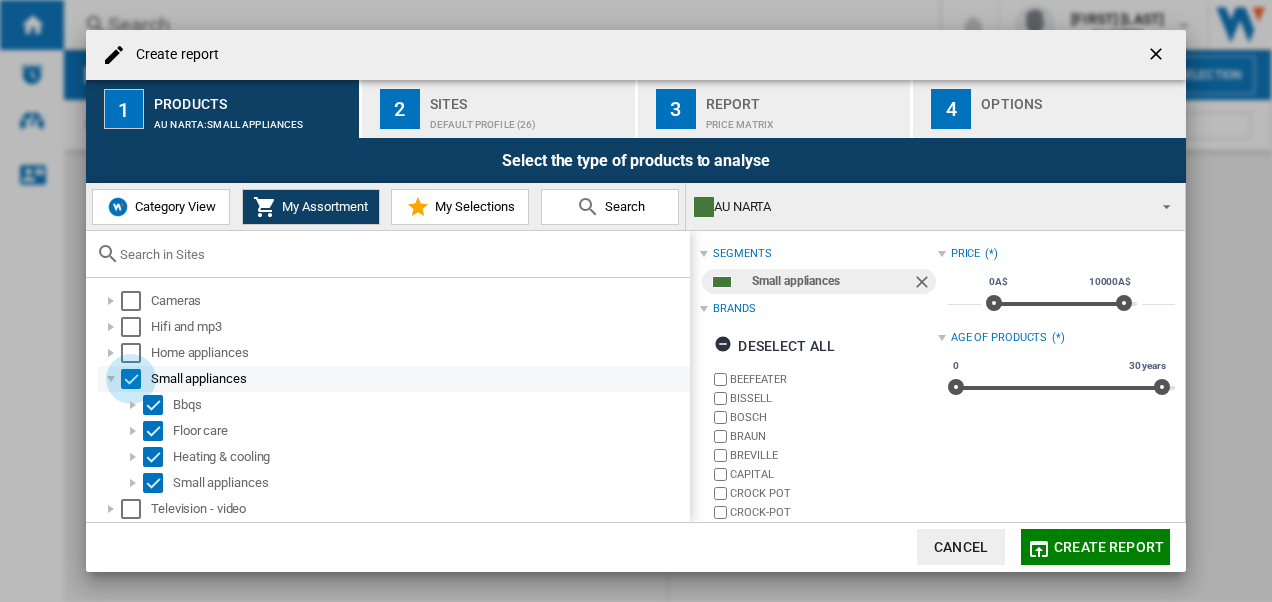 click at bounding box center (131, 379) 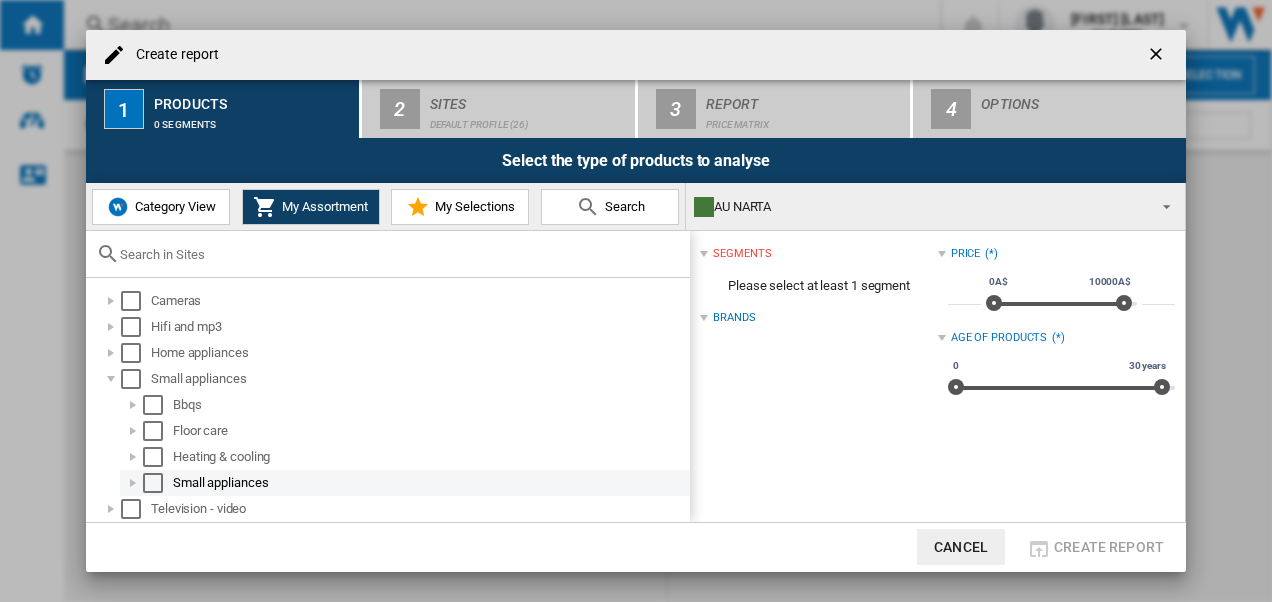 click at bounding box center [133, 483] 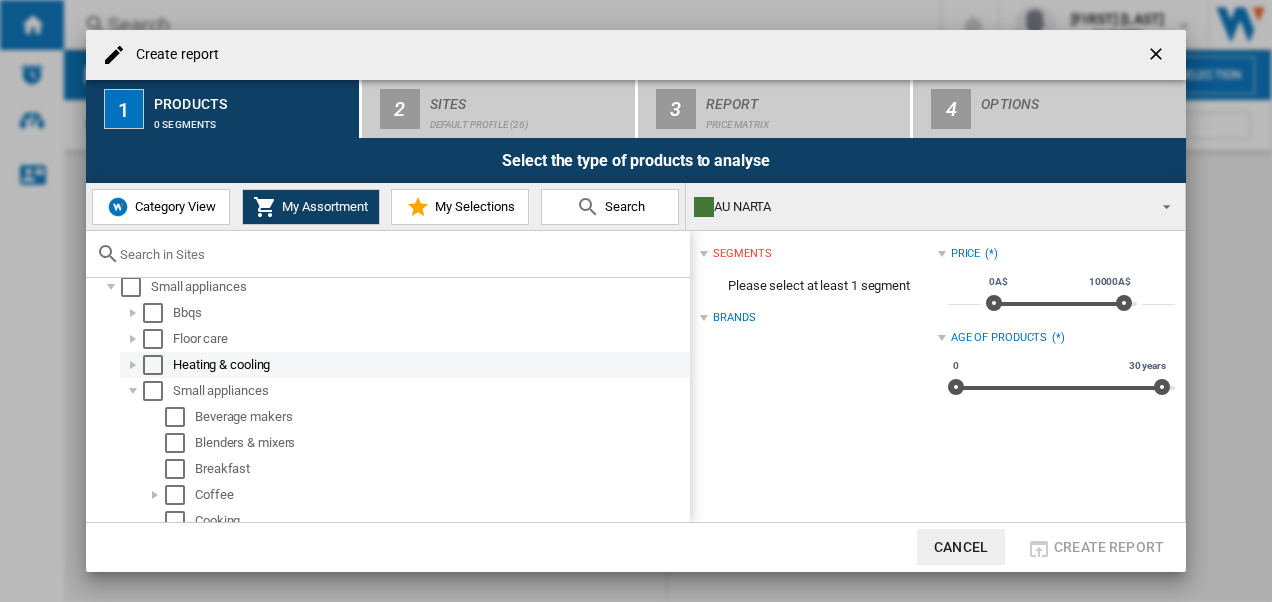 scroll, scrollTop: 182, scrollLeft: 0, axis: vertical 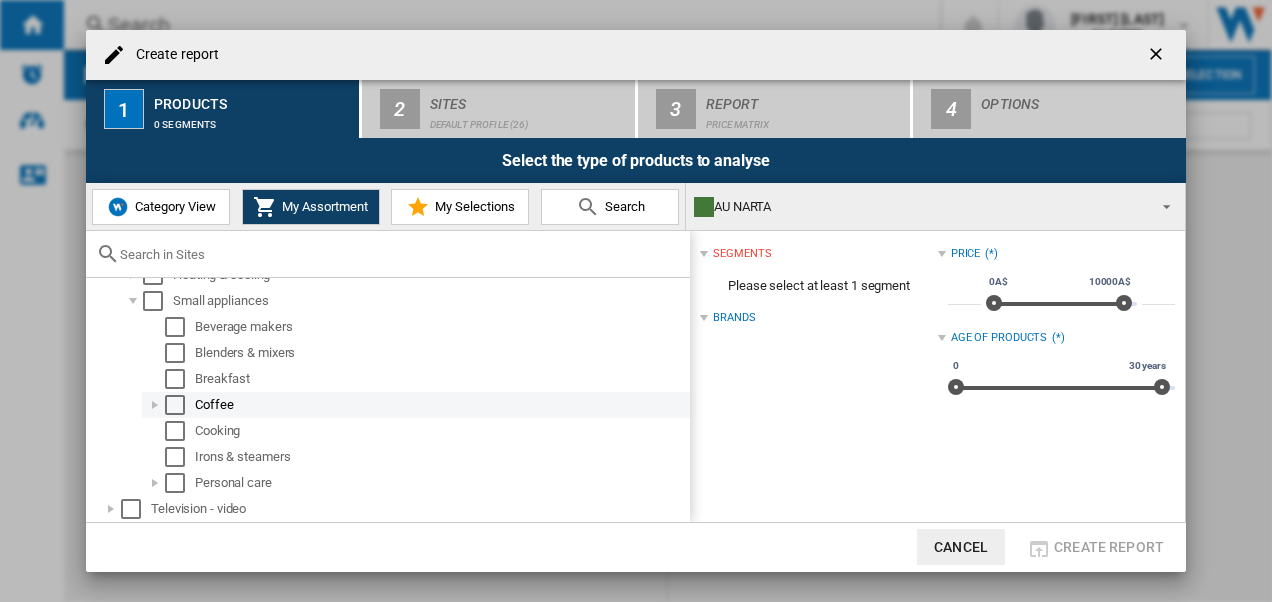 click at bounding box center (155, 405) 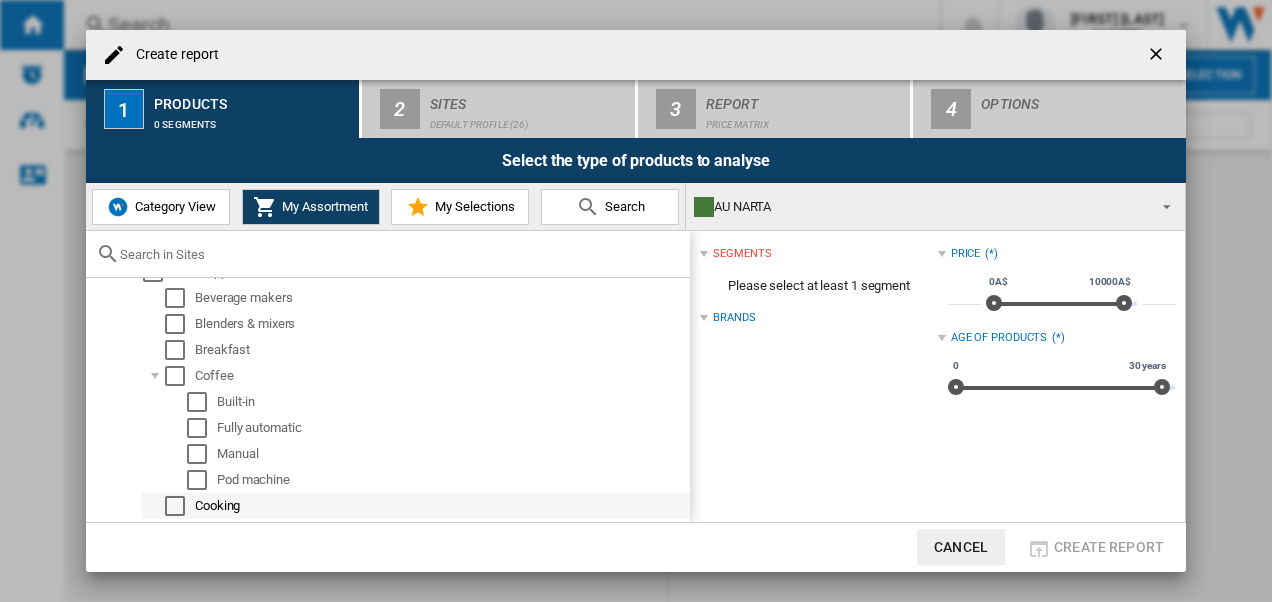 scroll, scrollTop: 186, scrollLeft: 0, axis: vertical 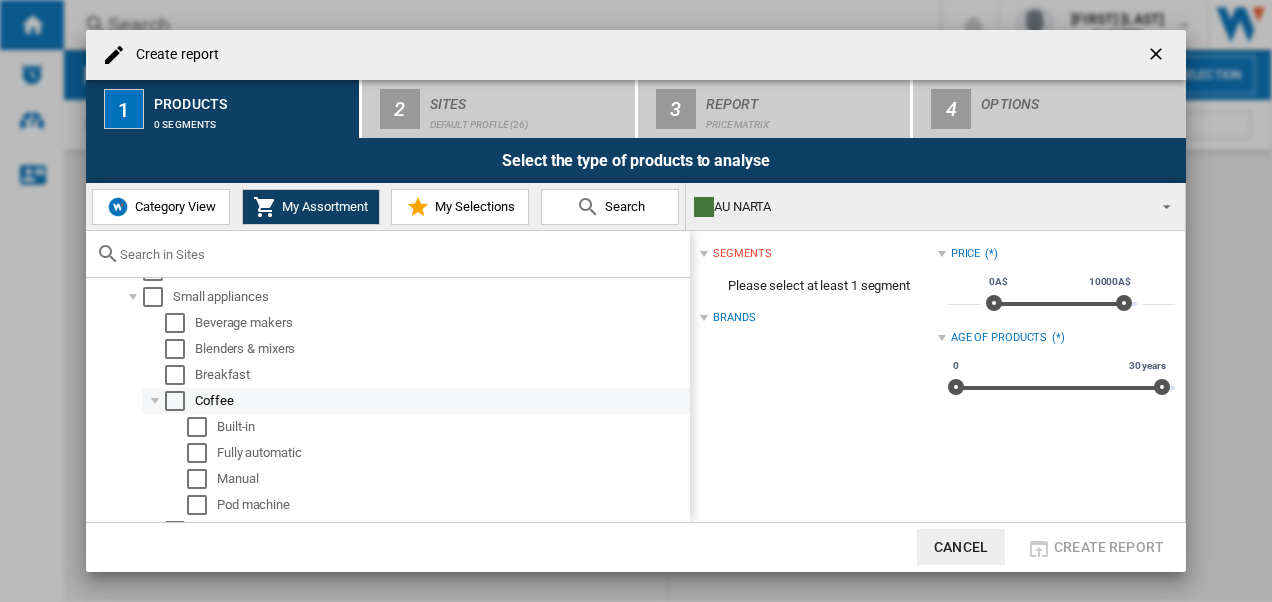 click at bounding box center (175, 401) 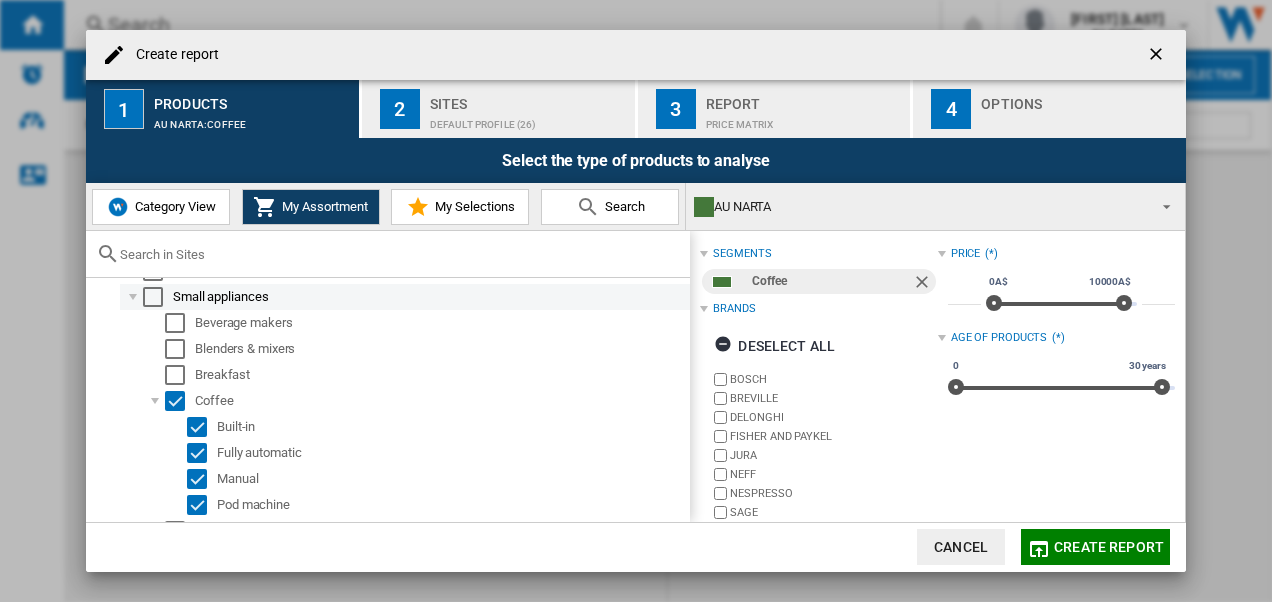 click at bounding box center (133, 297) 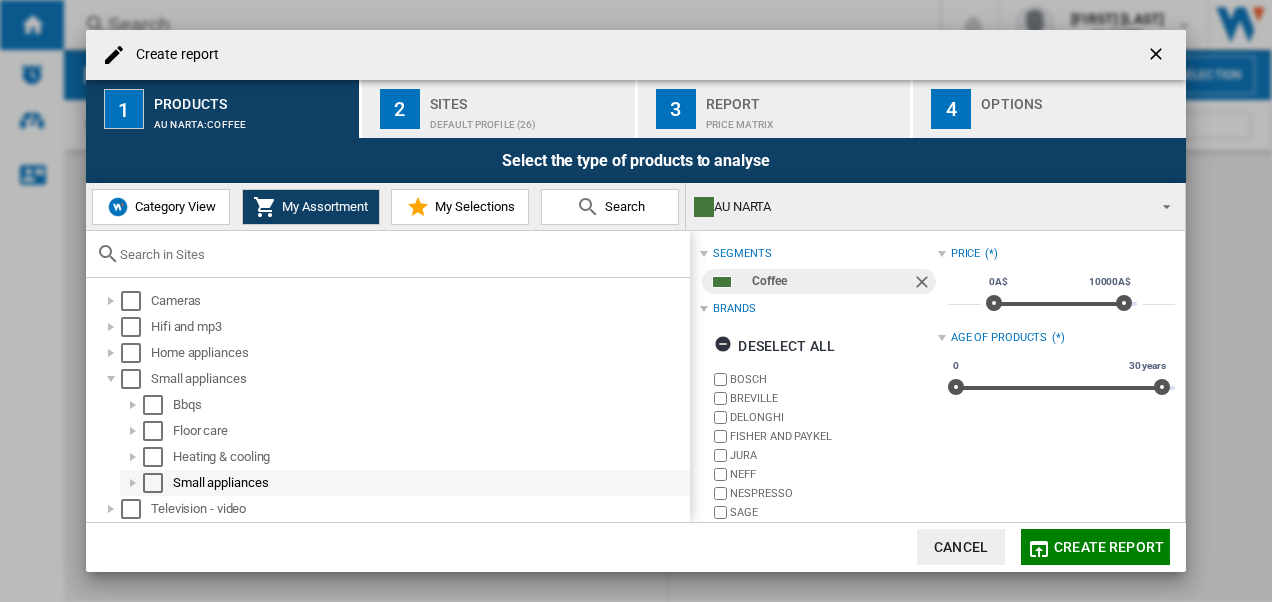 scroll, scrollTop: 0, scrollLeft: 0, axis: both 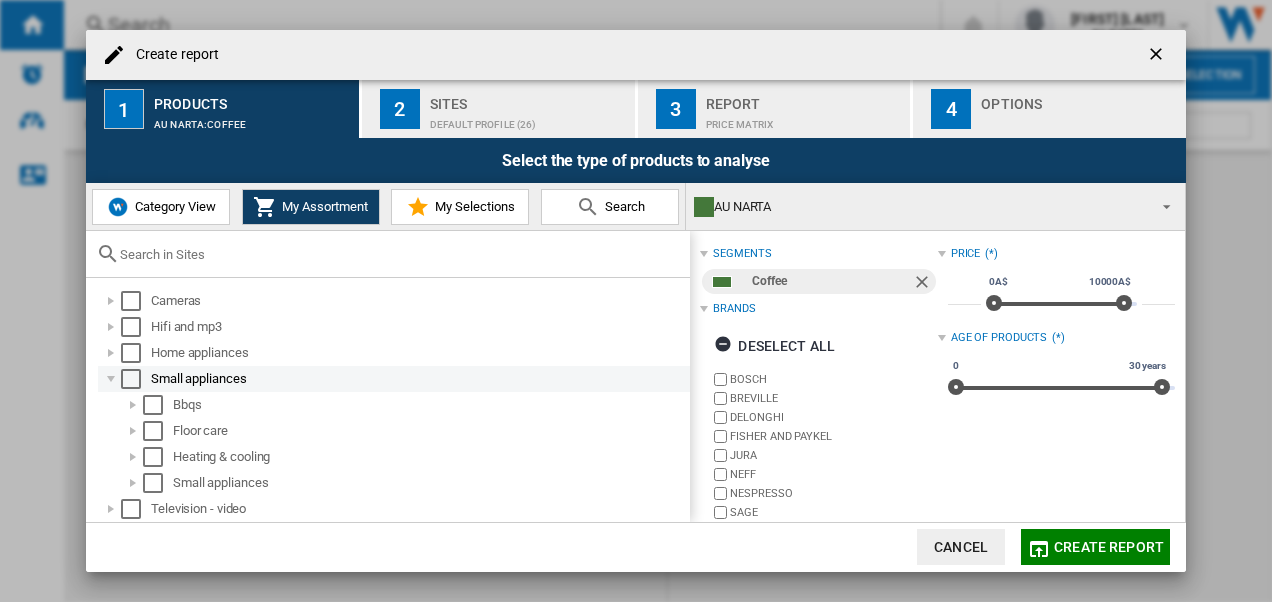 click at bounding box center (111, 379) 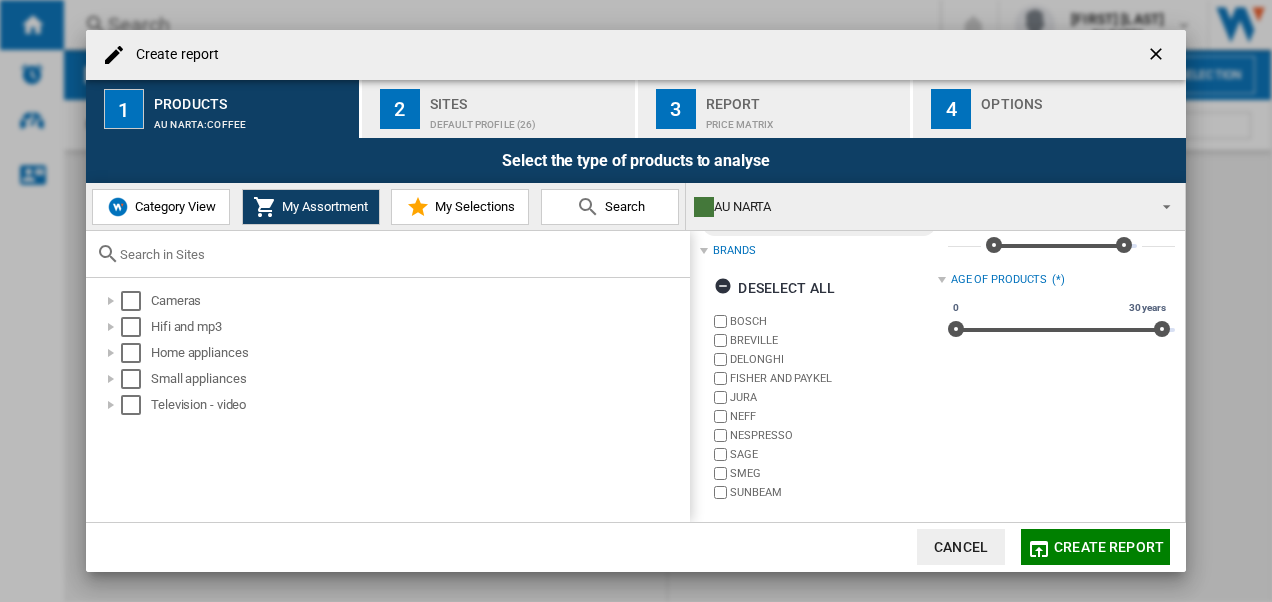 scroll, scrollTop: 0, scrollLeft: 0, axis: both 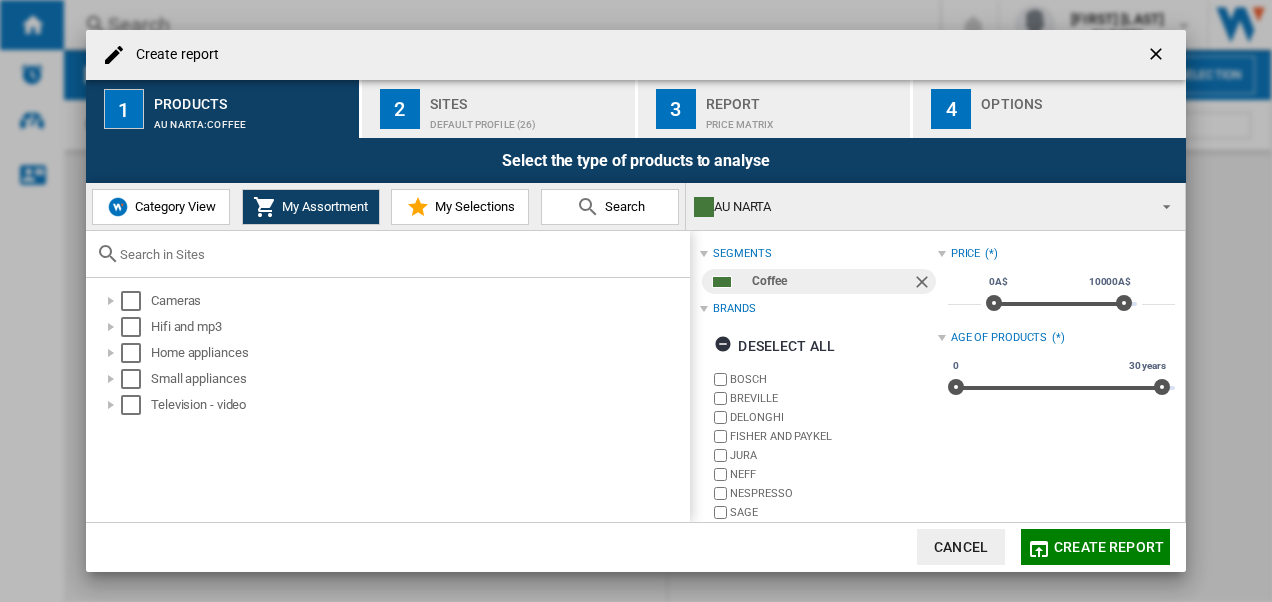 click on "My Selections" at bounding box center (472, 206) 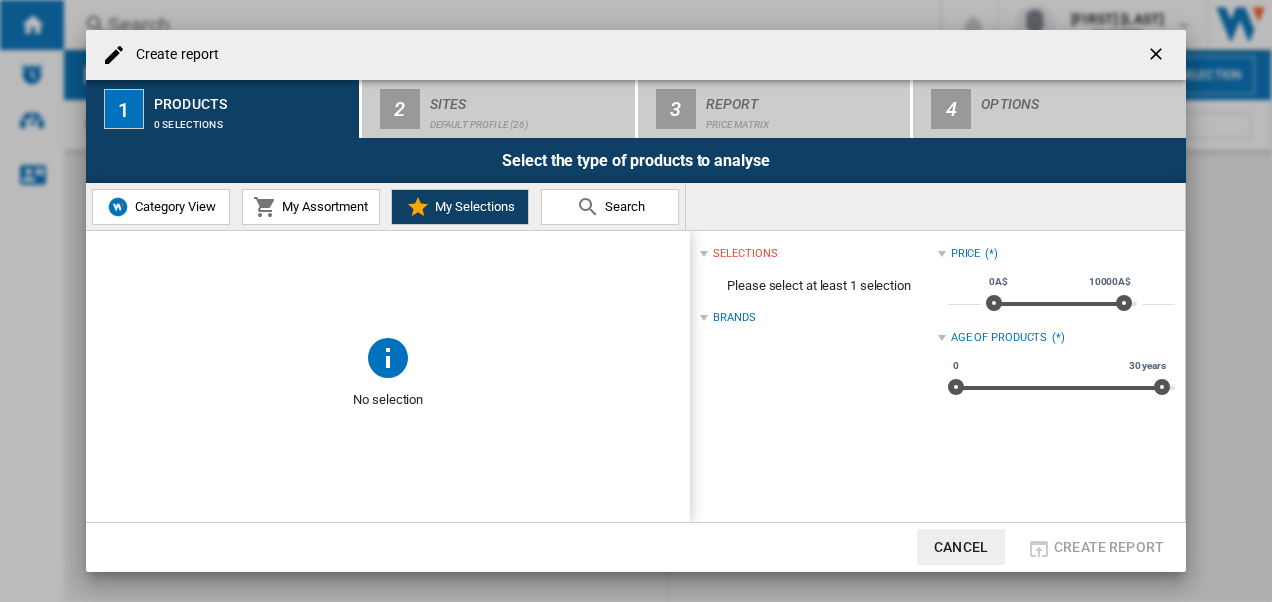 click on "Category View" at bounding box center (173, 206) 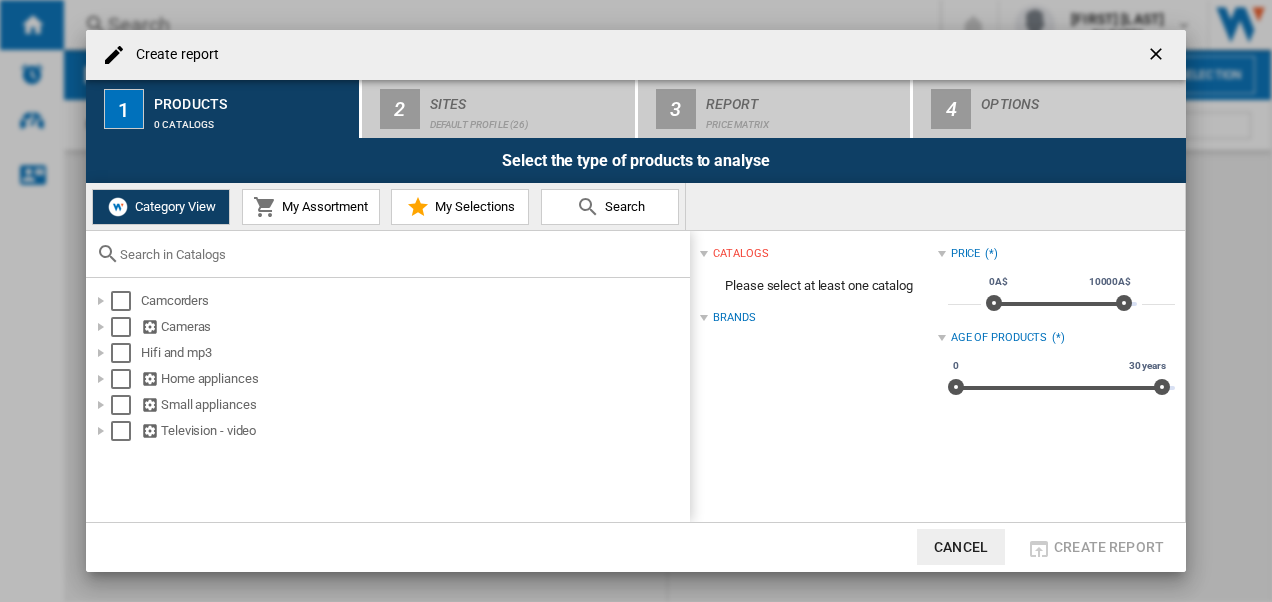 click at bounding box center [704, 318] 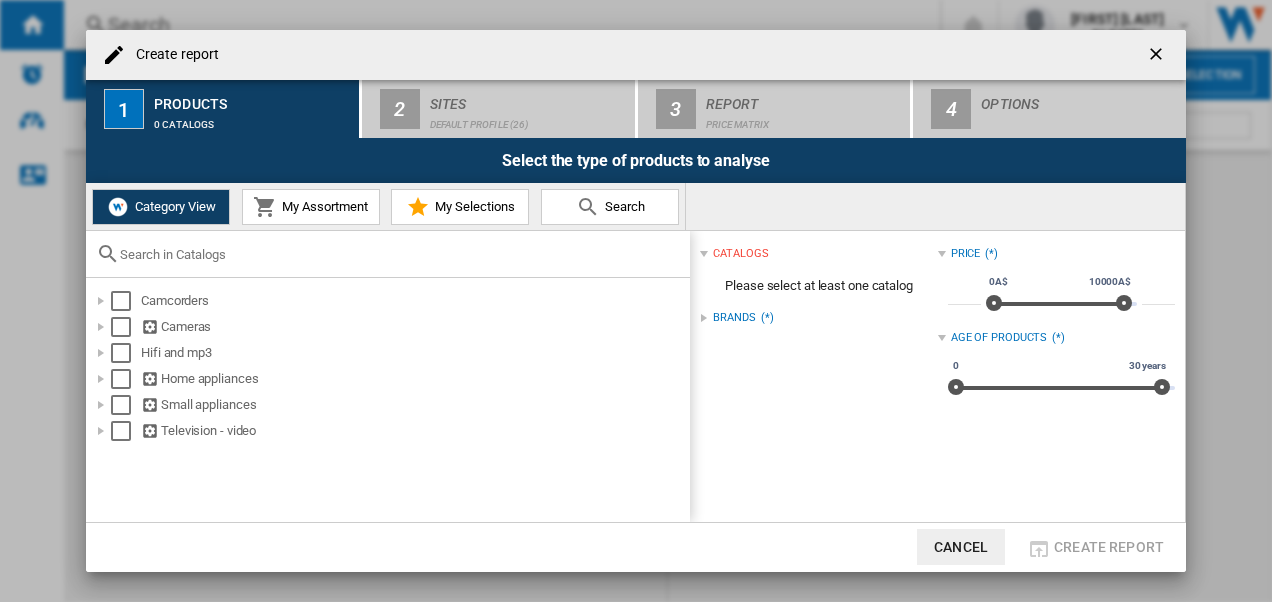 click at bounding box center [704, 318] 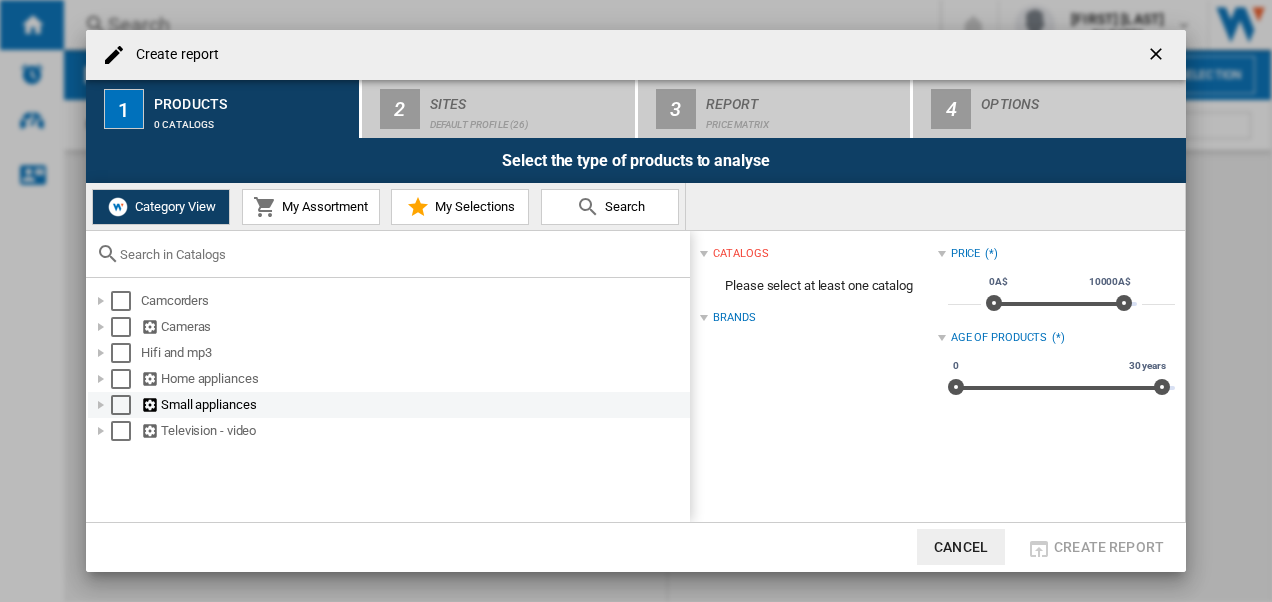 click at bounding box center (101, 405) 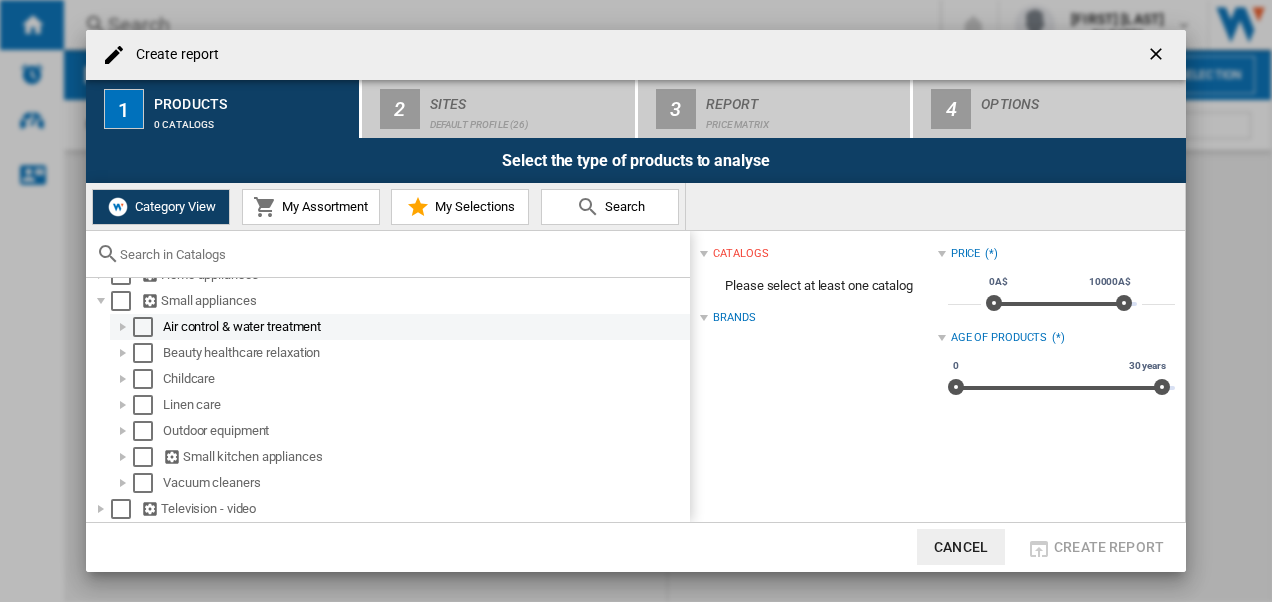 scroll, scrollTop: 107, scrollLeft: 0, axis: vertical 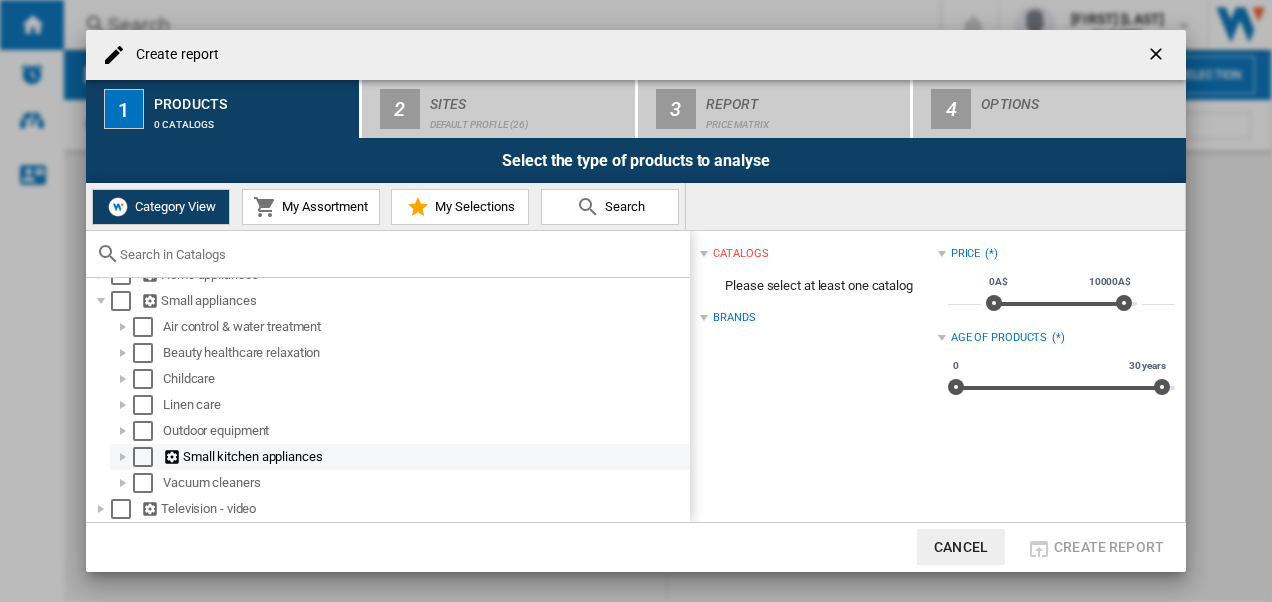 click at bounding box center (123, 457) 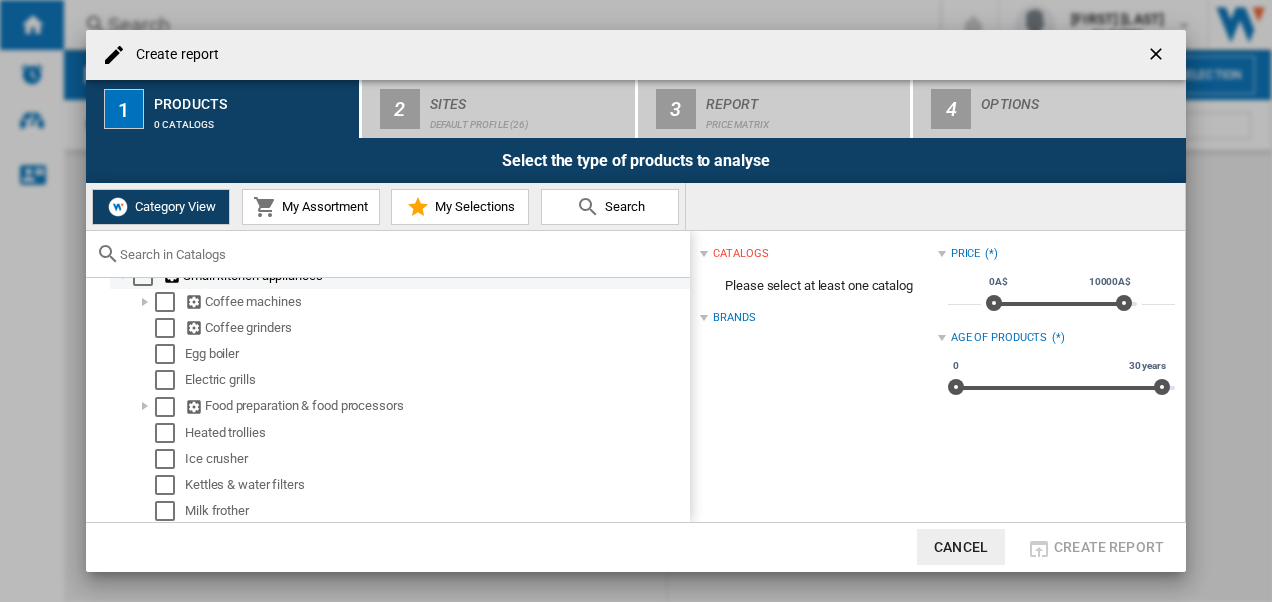 scroll, scrollTop: 207, scrollLeft: 0, axis: vertical 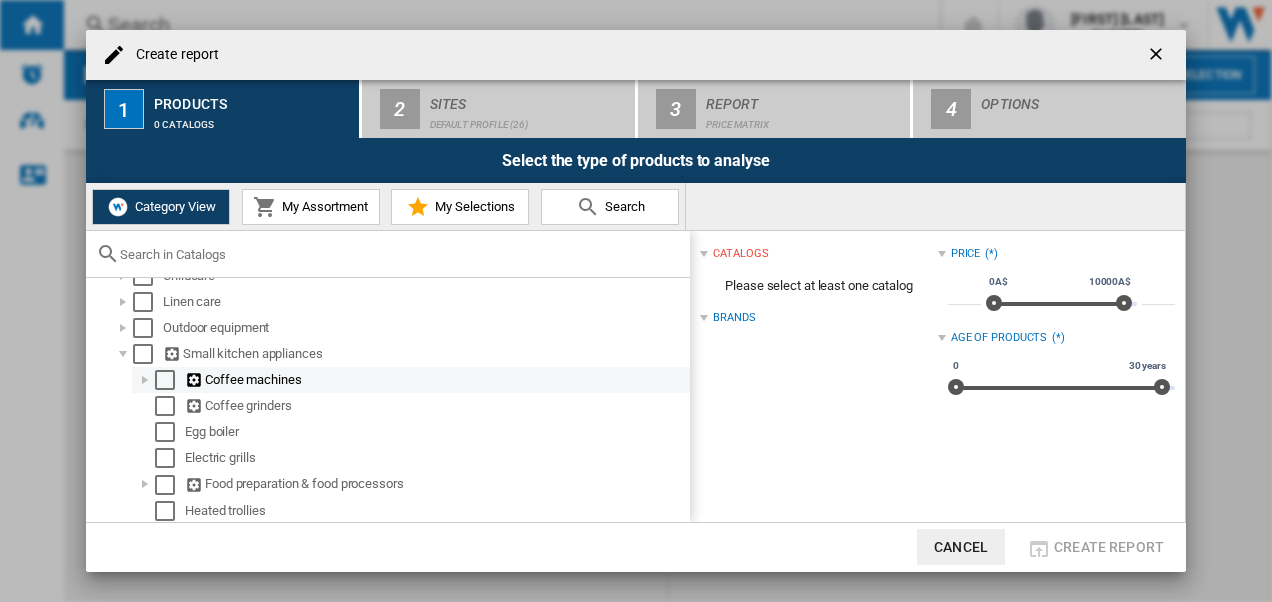 click at bounding box center (165, 380) 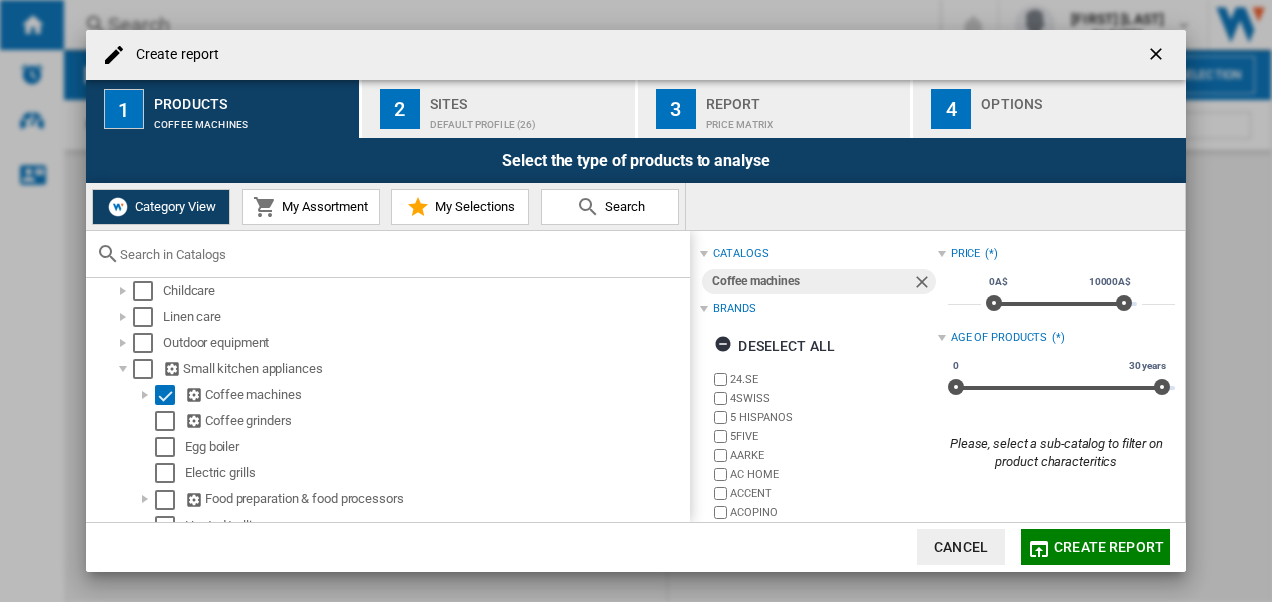 scroll, scrollTop: 148, scrollLeft: 0, axis: vertical 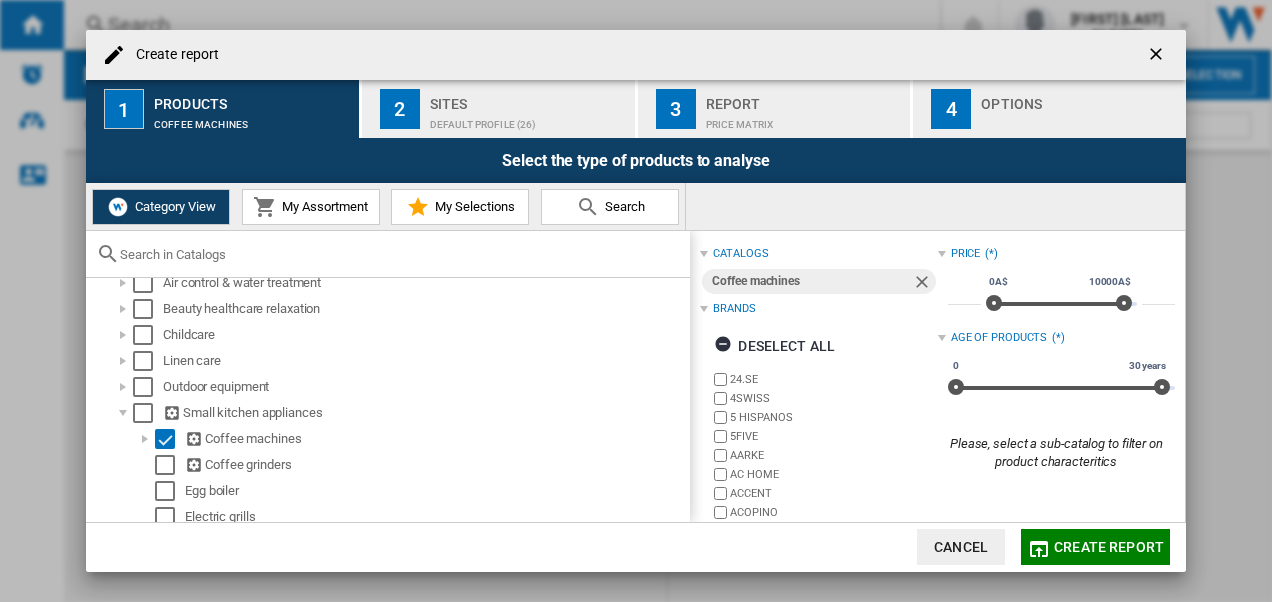 click at bounding box center [704, 309] 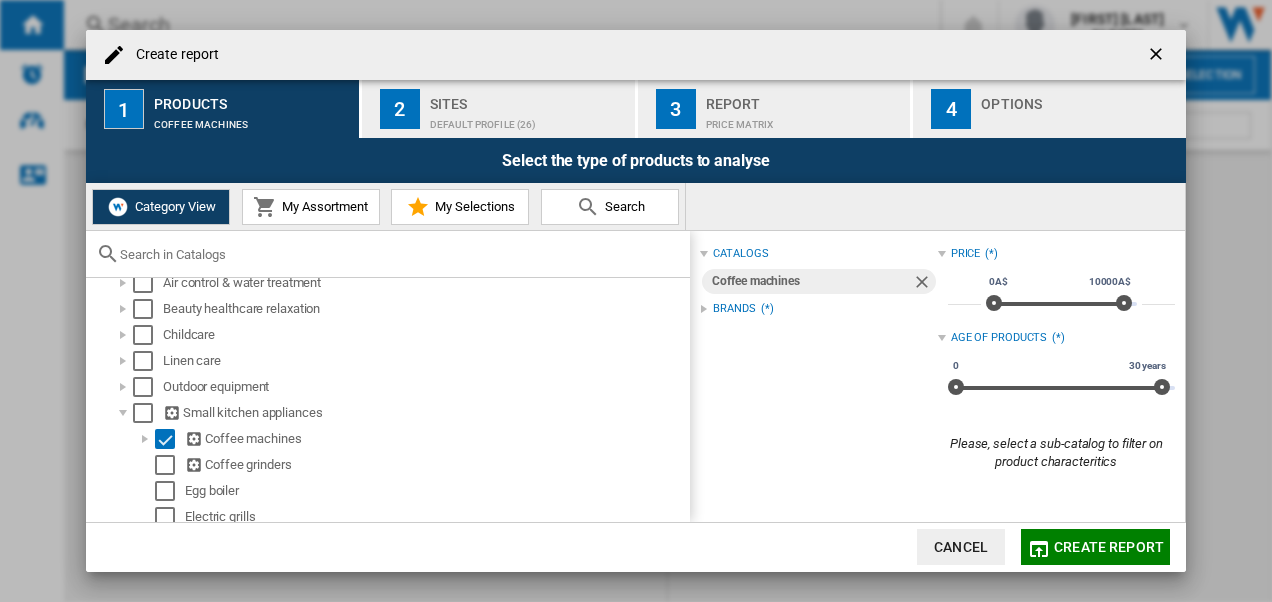 click at bounding box center (704, 309) 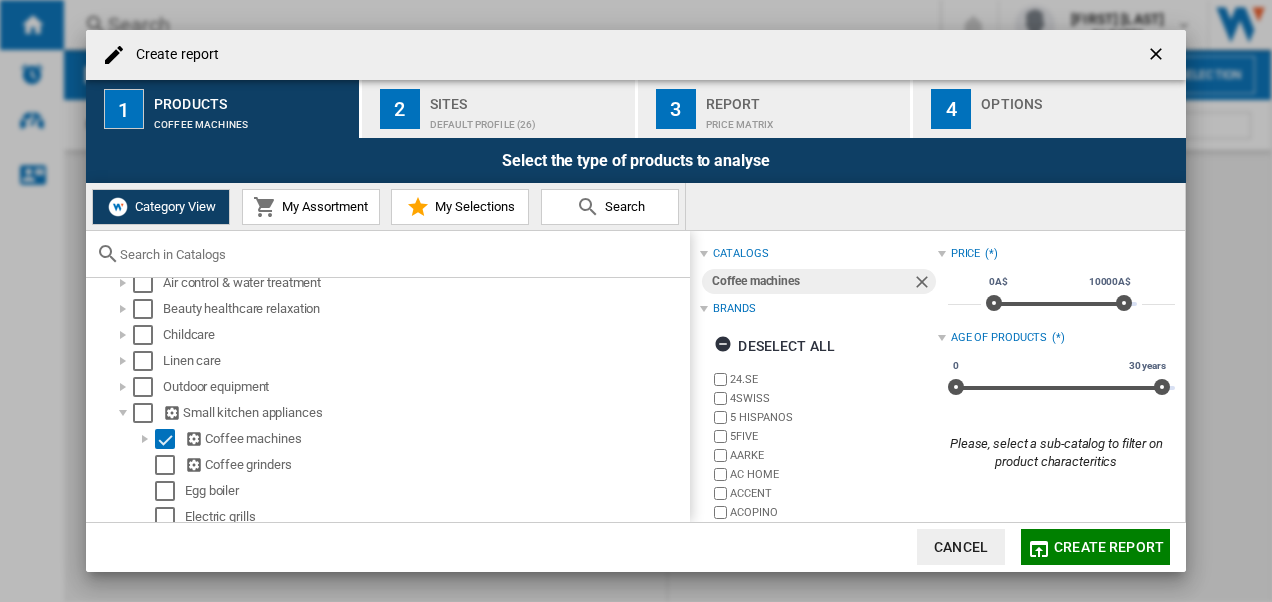 click on "Create report" 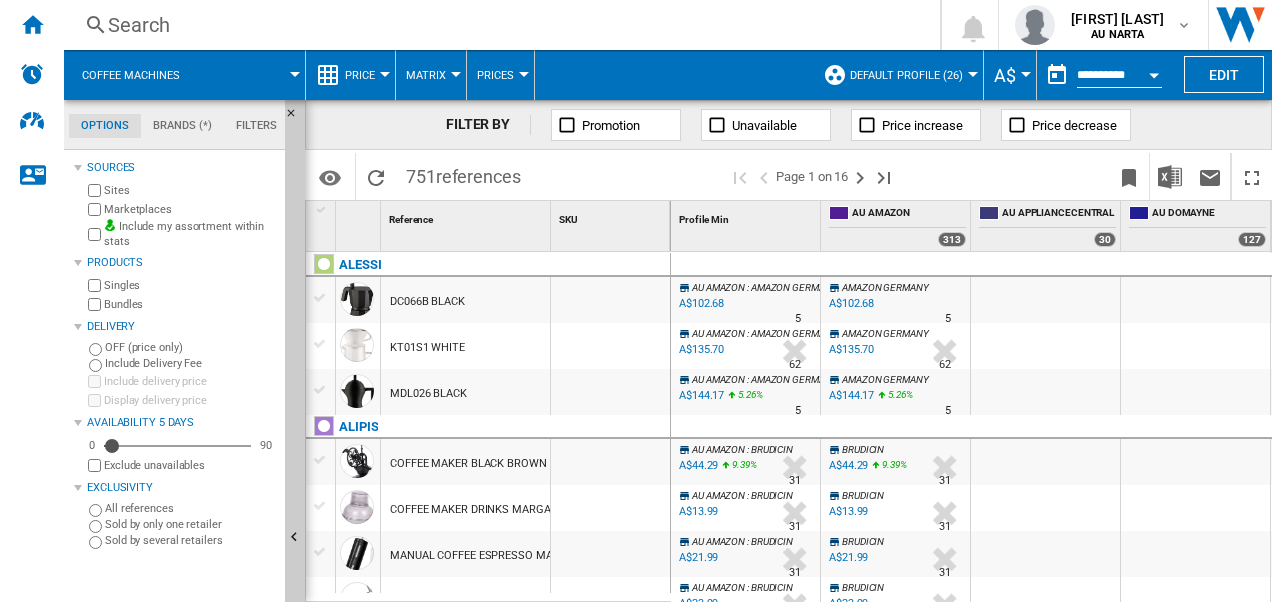 click on "Brands (*)" 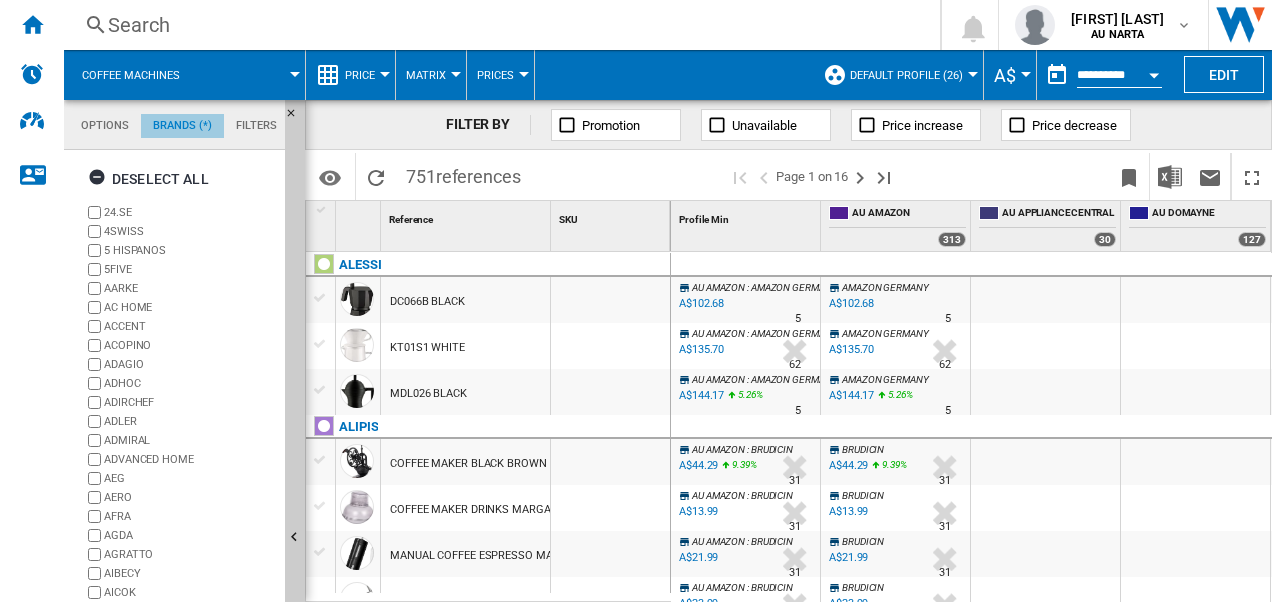 scroll, scrollTop: 76, scrollLeft: 0, axis: vertical 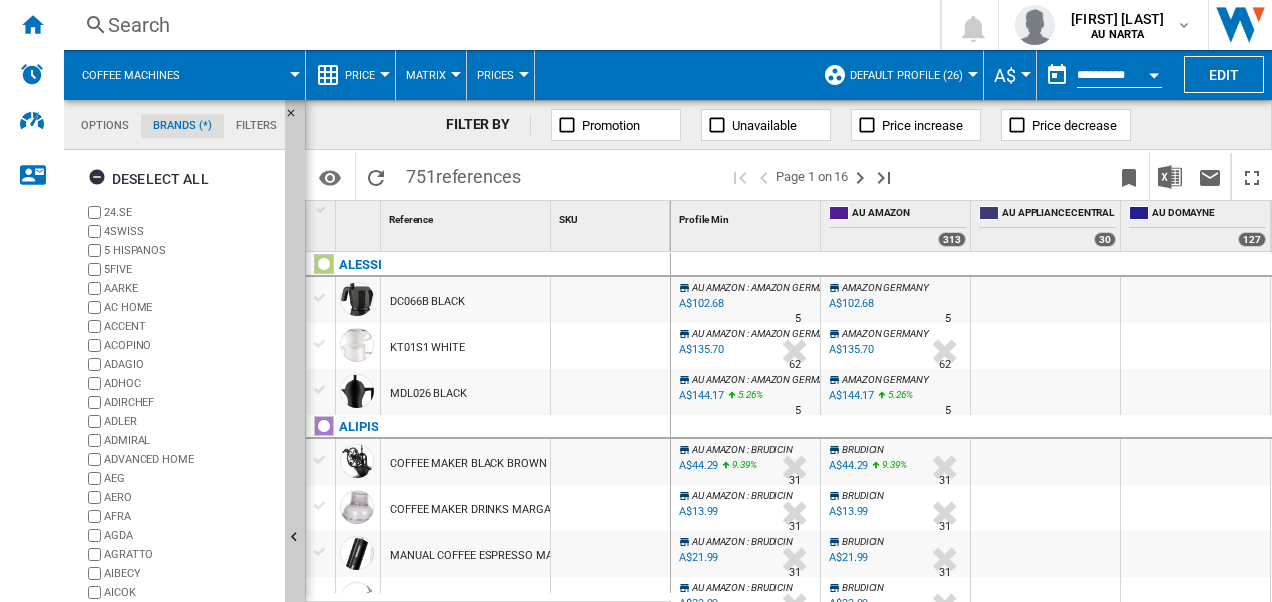click on "Options" 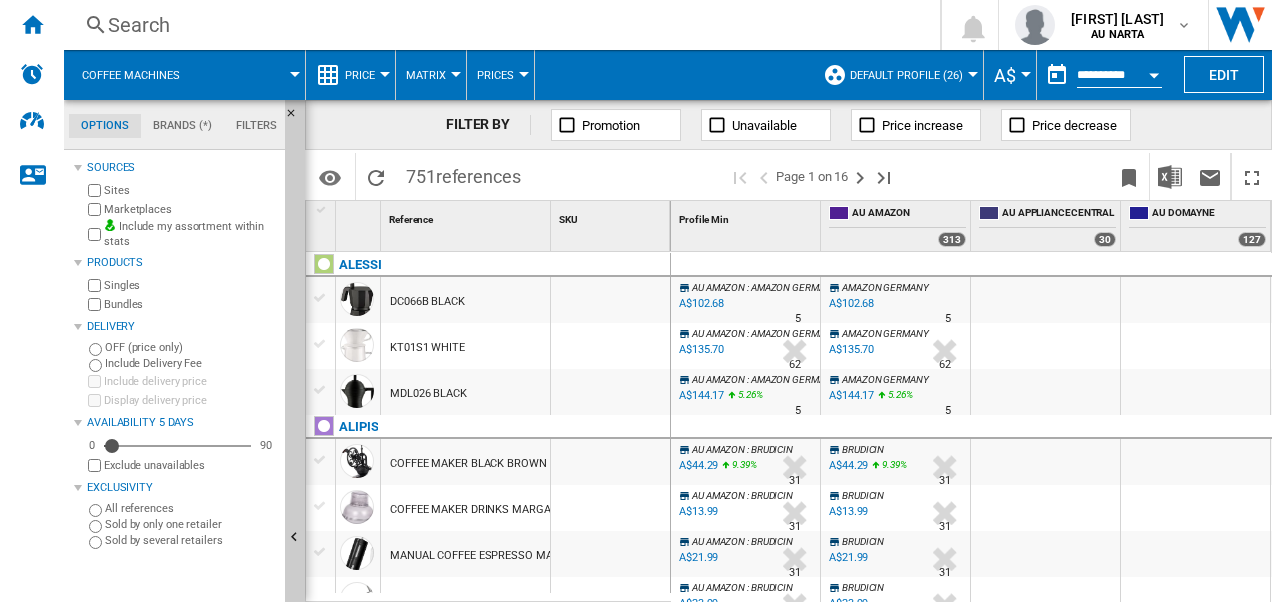 scroll, scrollTop: 23, scrollLeft: 0, axis: vertical 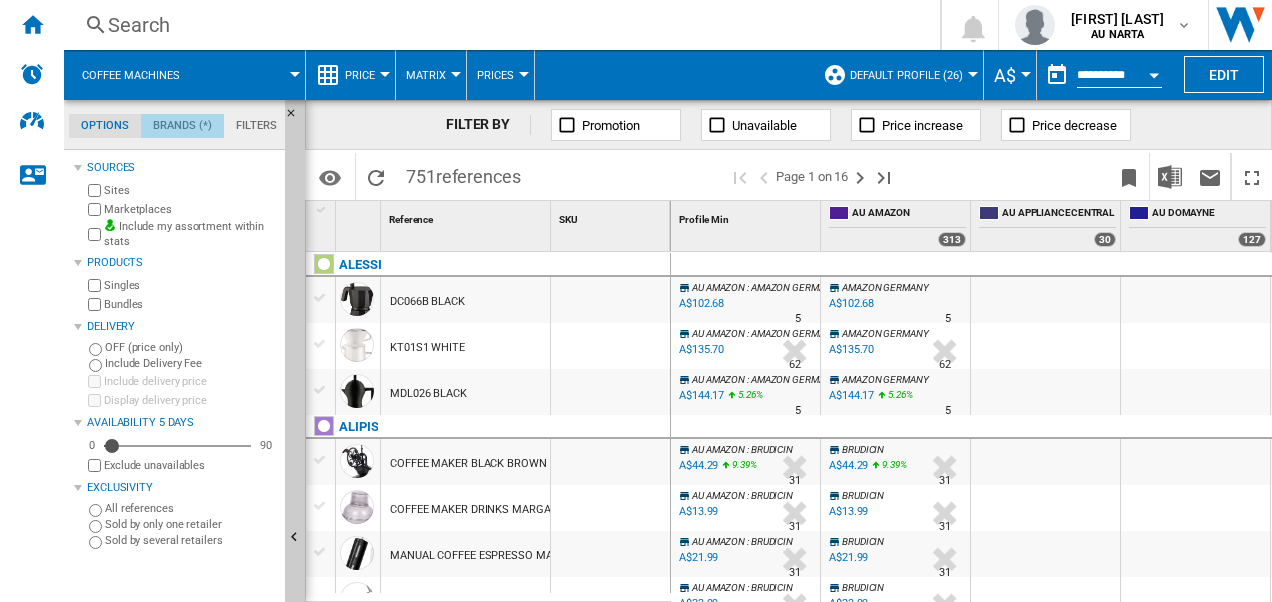 click on "Brands (*)" 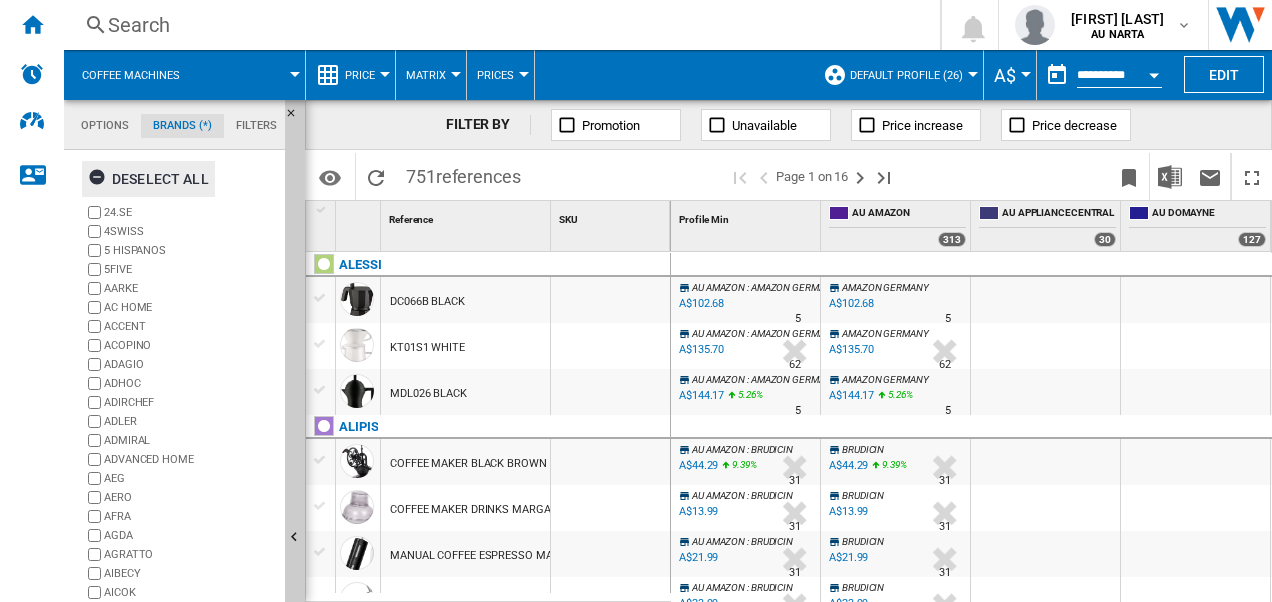 click at bounding box center (100, 180) 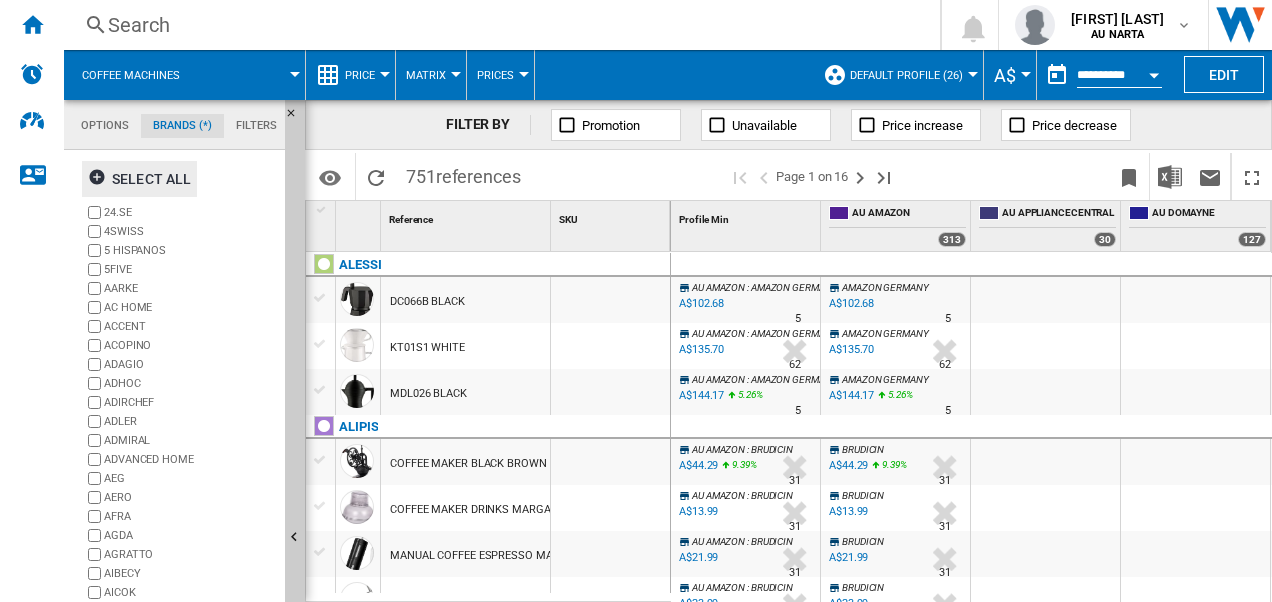 scroll, scrollTop: 204, scrollLeft: 0, axis: vertical 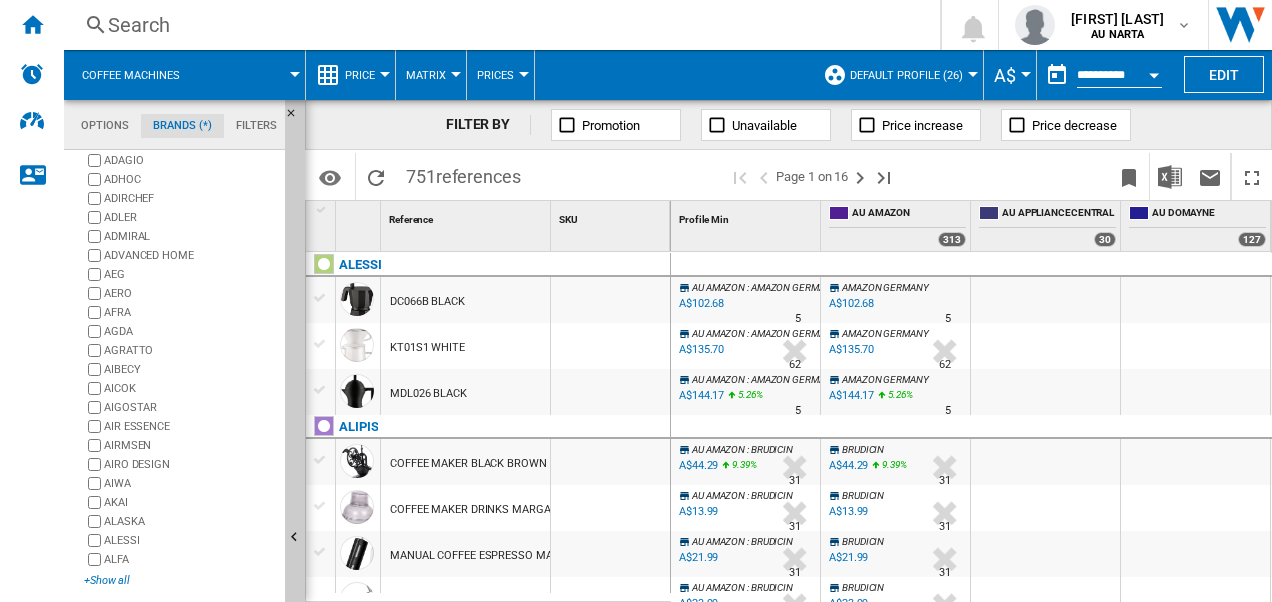 click on "+Show all" at bounding box center [180, 580] 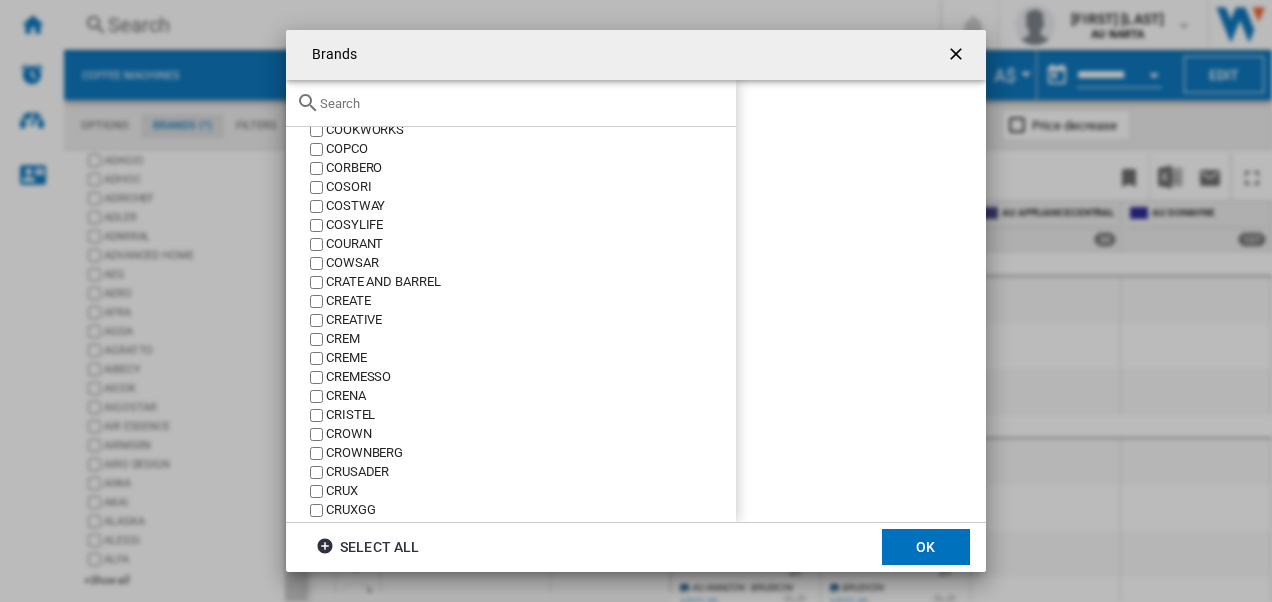 scroll, scrollTop: 5800, scrollLeft: 0, axis: vertical 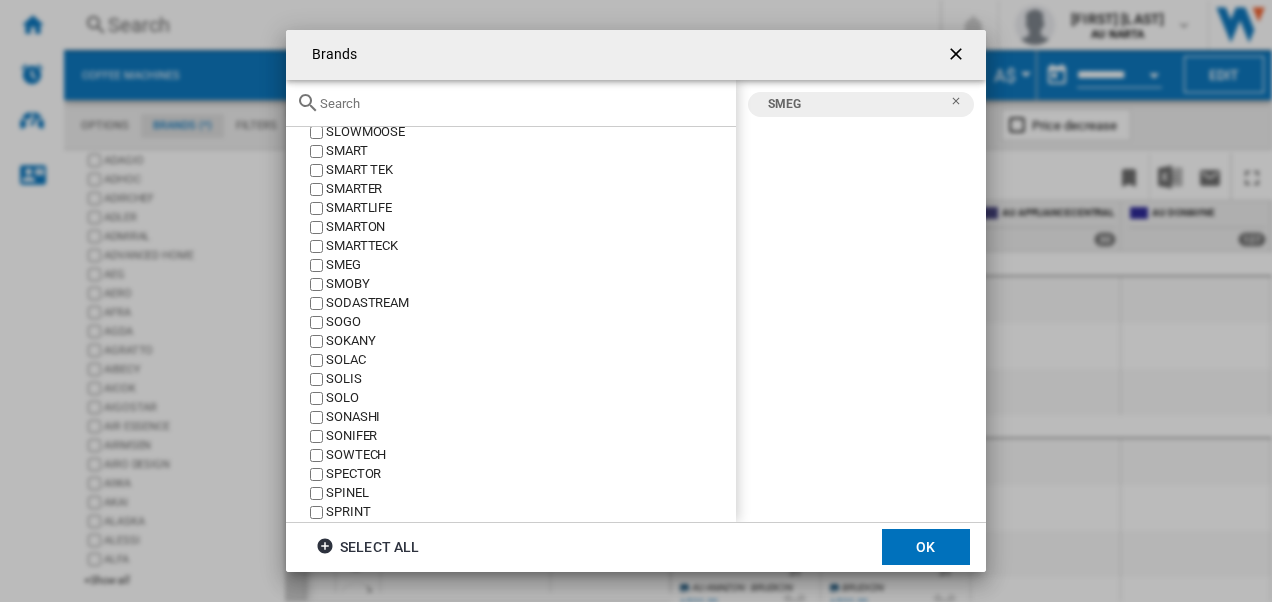 click on "OK" 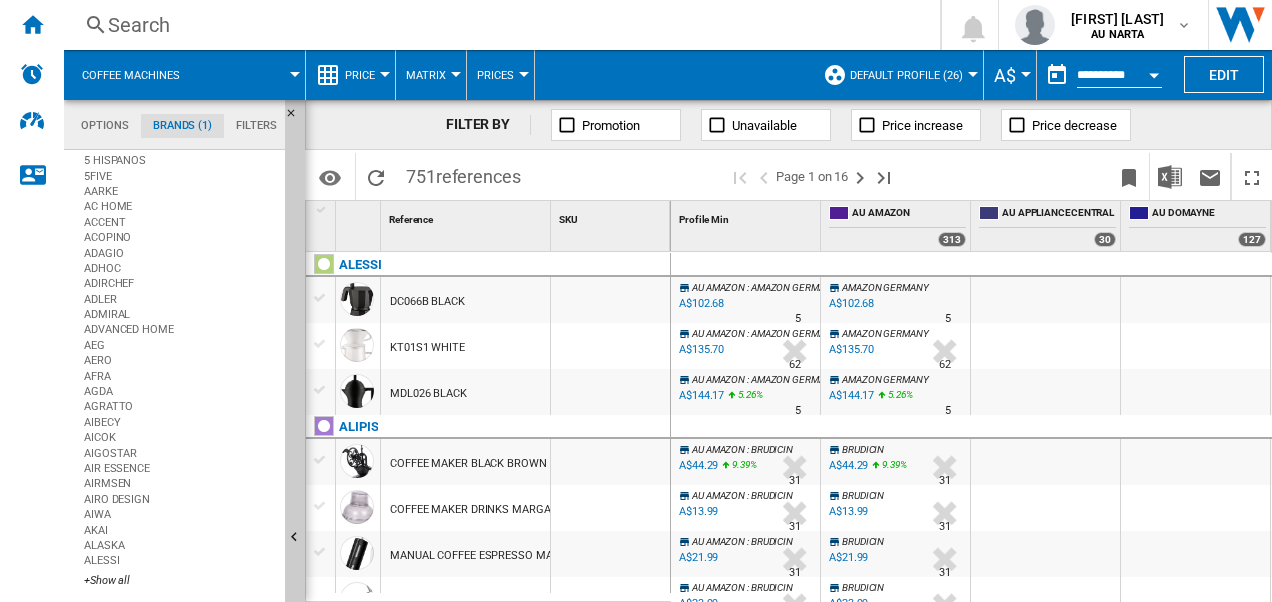 scroll, scrollTop: 0, scrollLeft: 0, axis: both 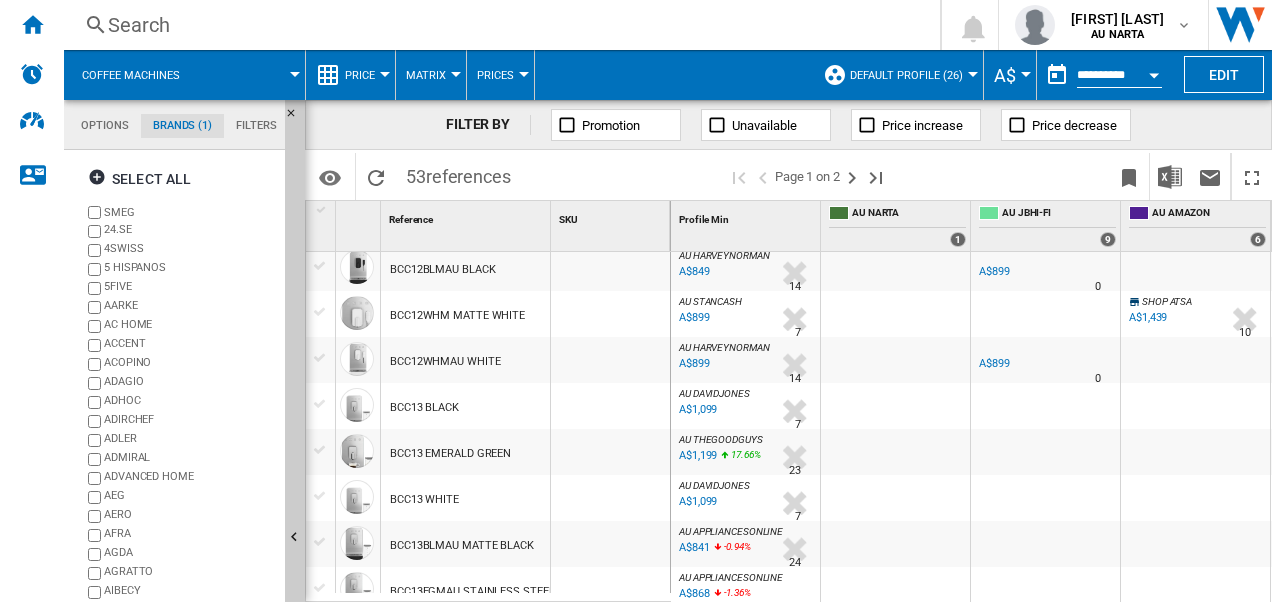 click at bounding box center (320, 404) 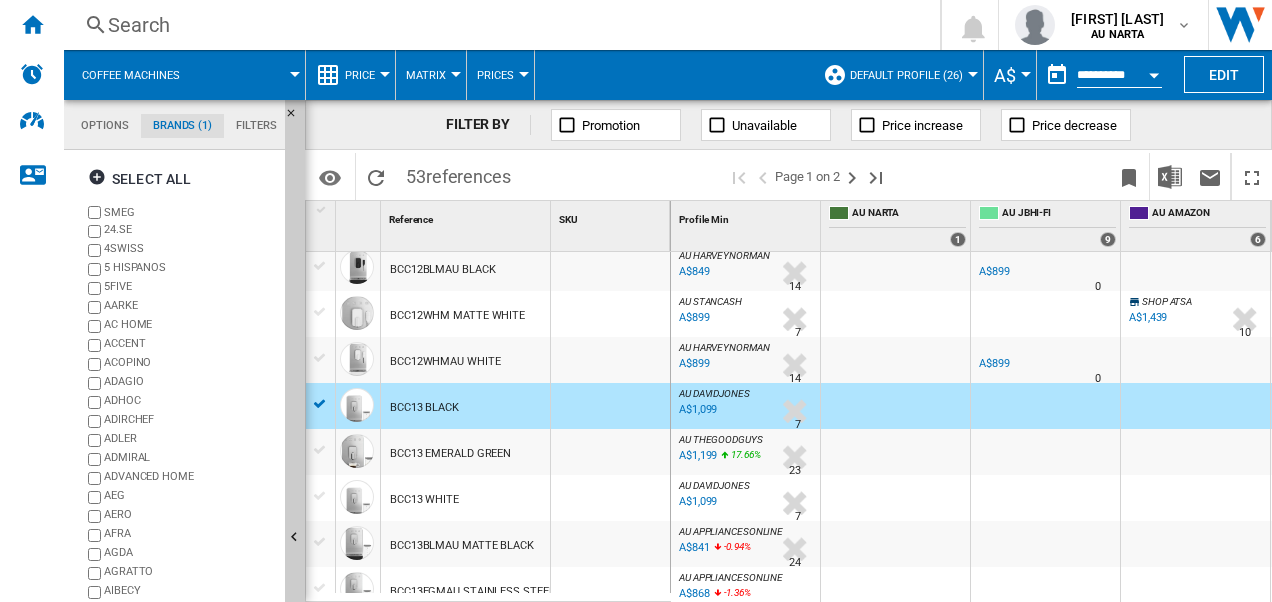 click at bounding box center [320, 450] 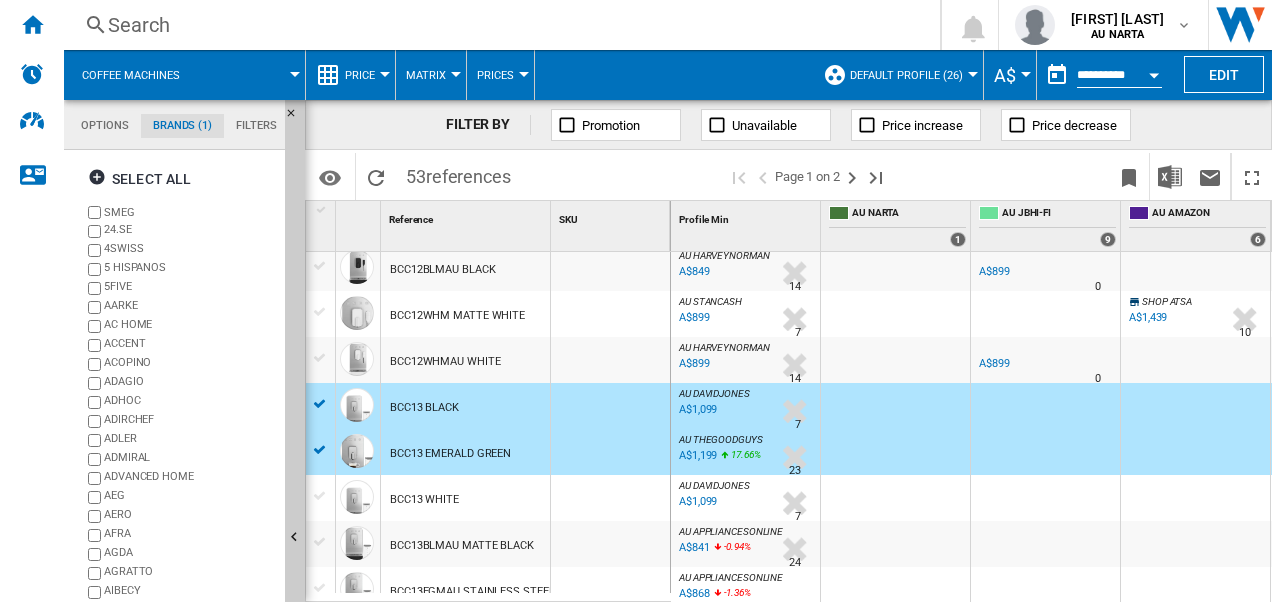 click at bounding box center [320, 496] 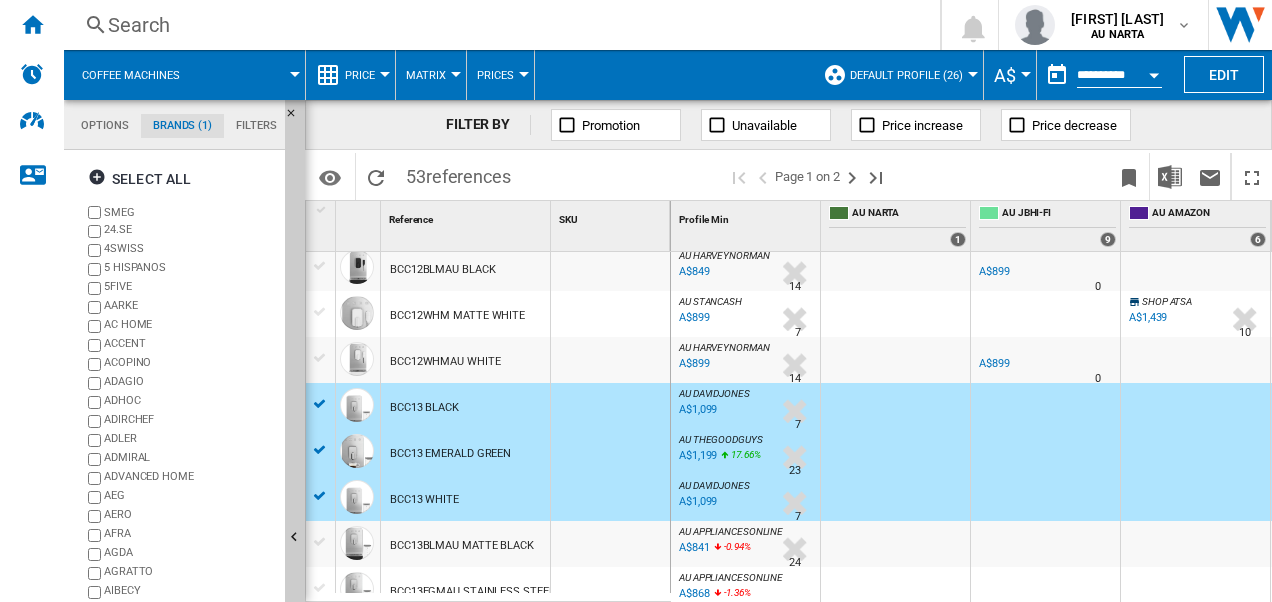 scroll, scrollTop: 500, scrollLeft: 0, axis: vertical 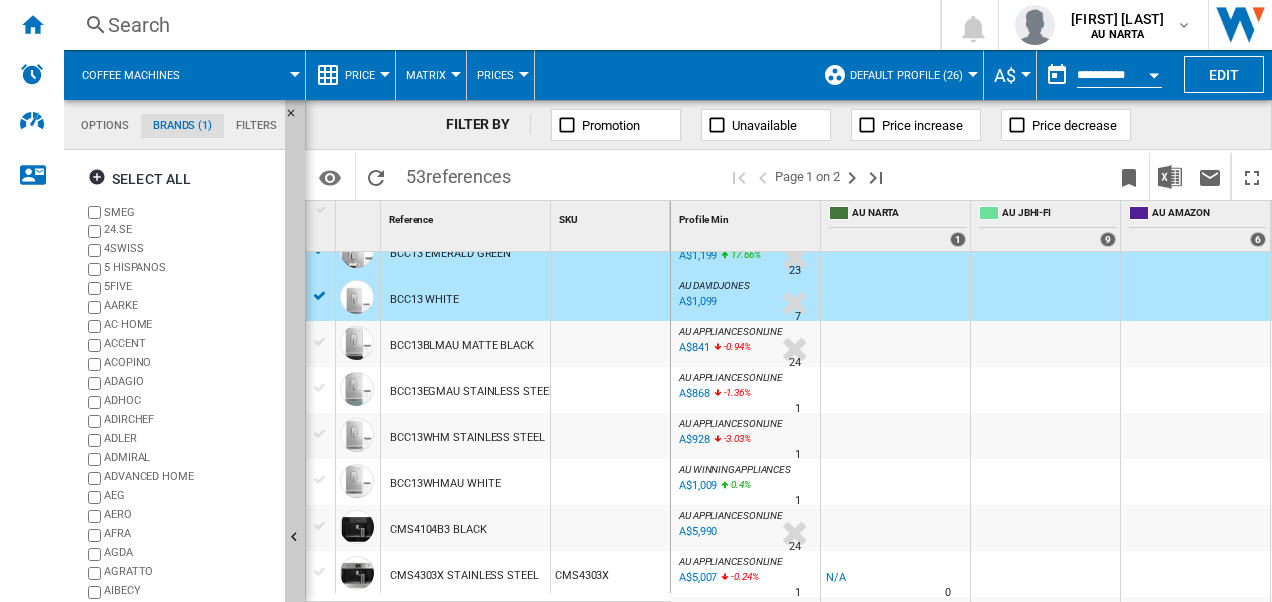 click at bounding box center (320, 480) 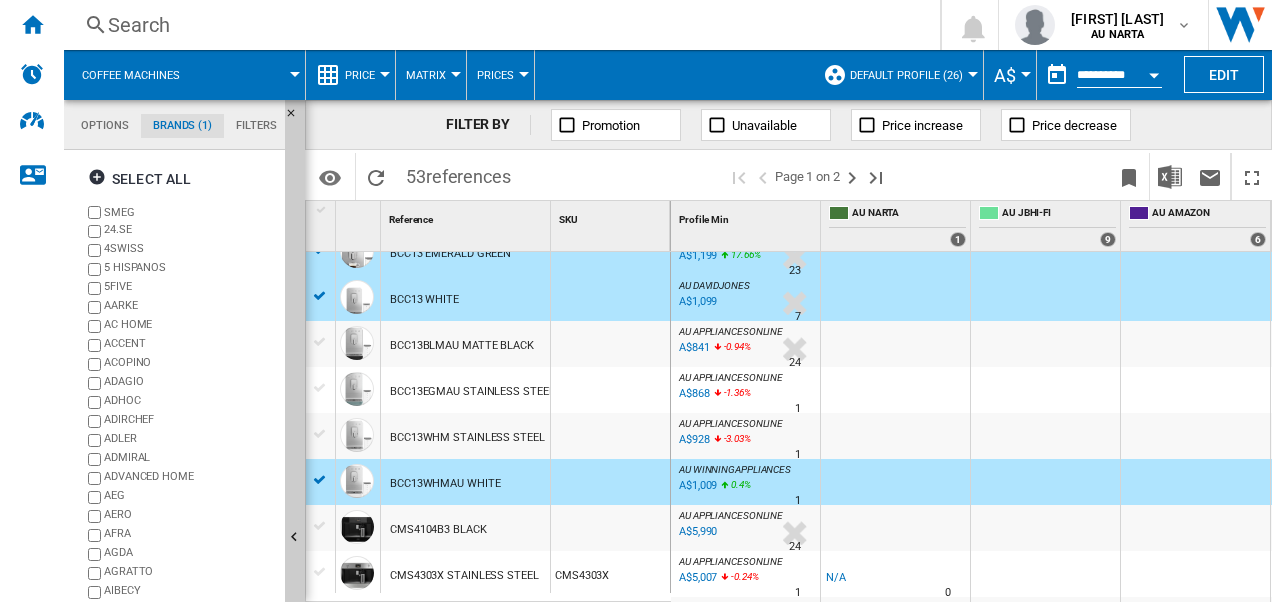click at bounding box center [320, 434] 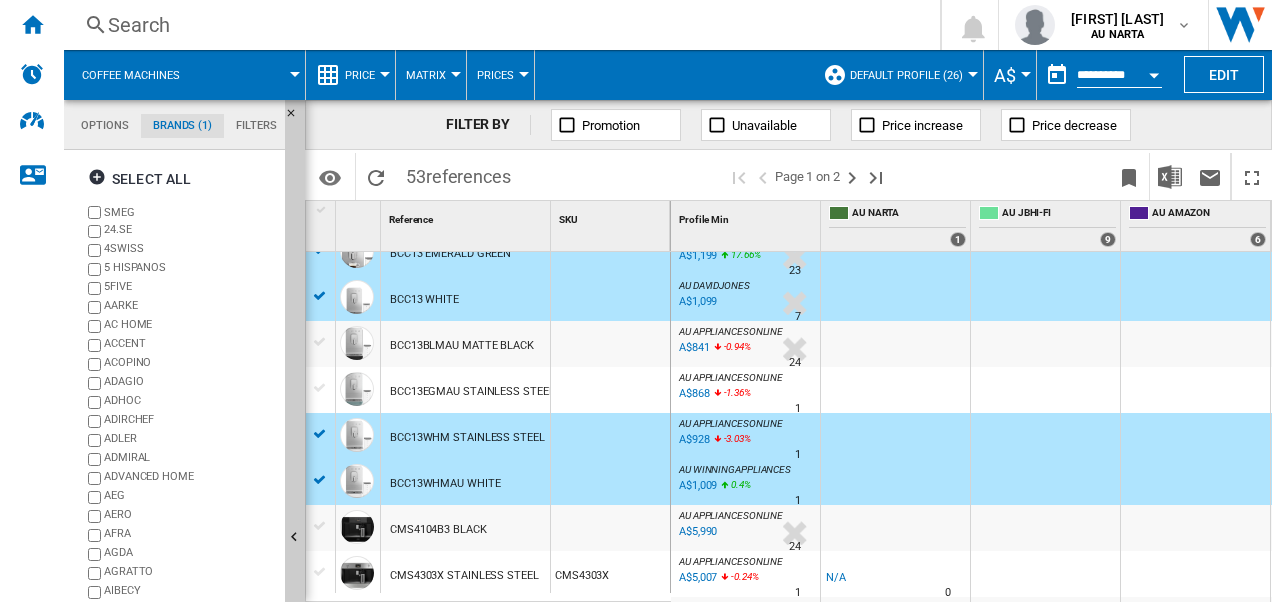 click at bounding box center [320, 388] 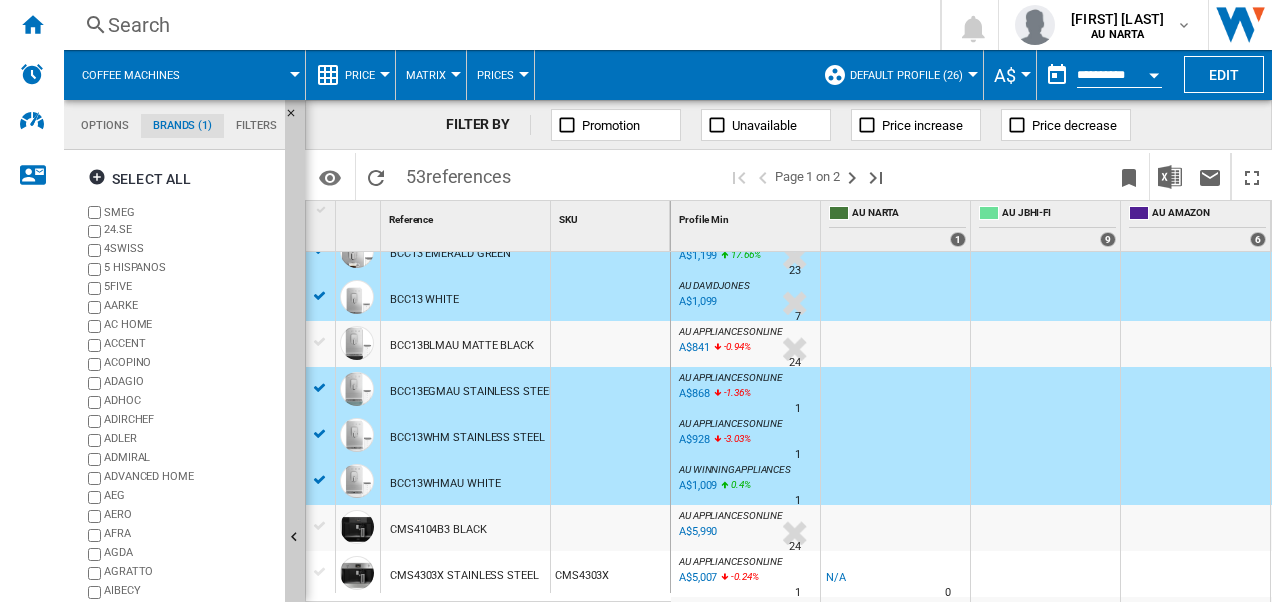 click at bounding box center (320, 342) 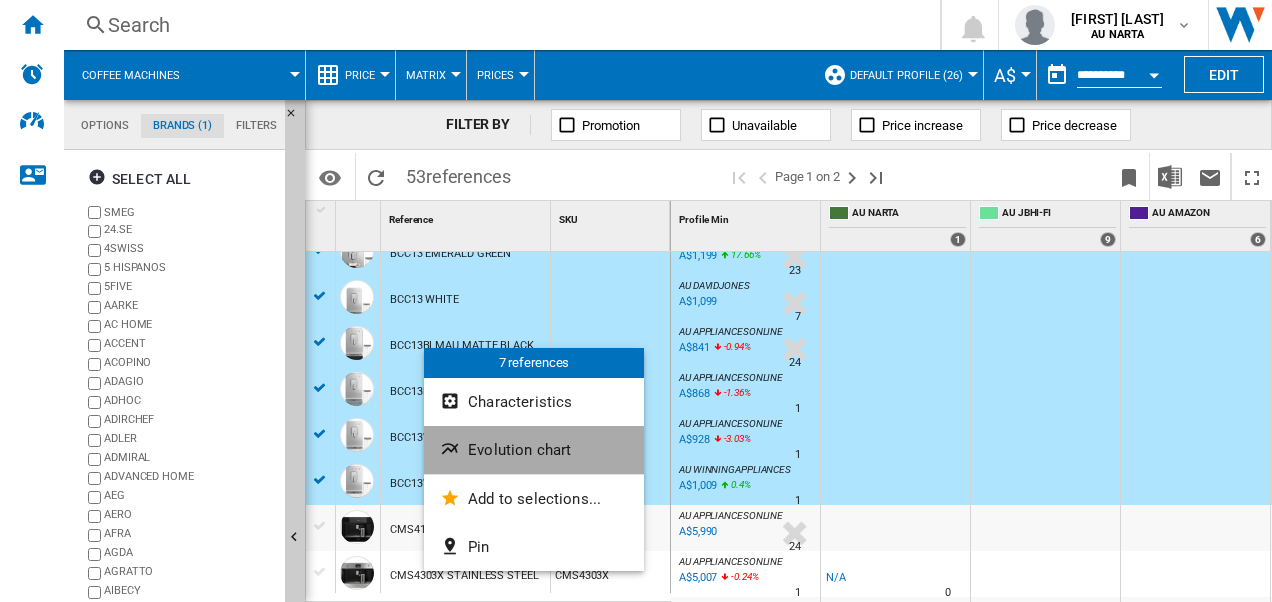 click at bounding box center [452, 451] 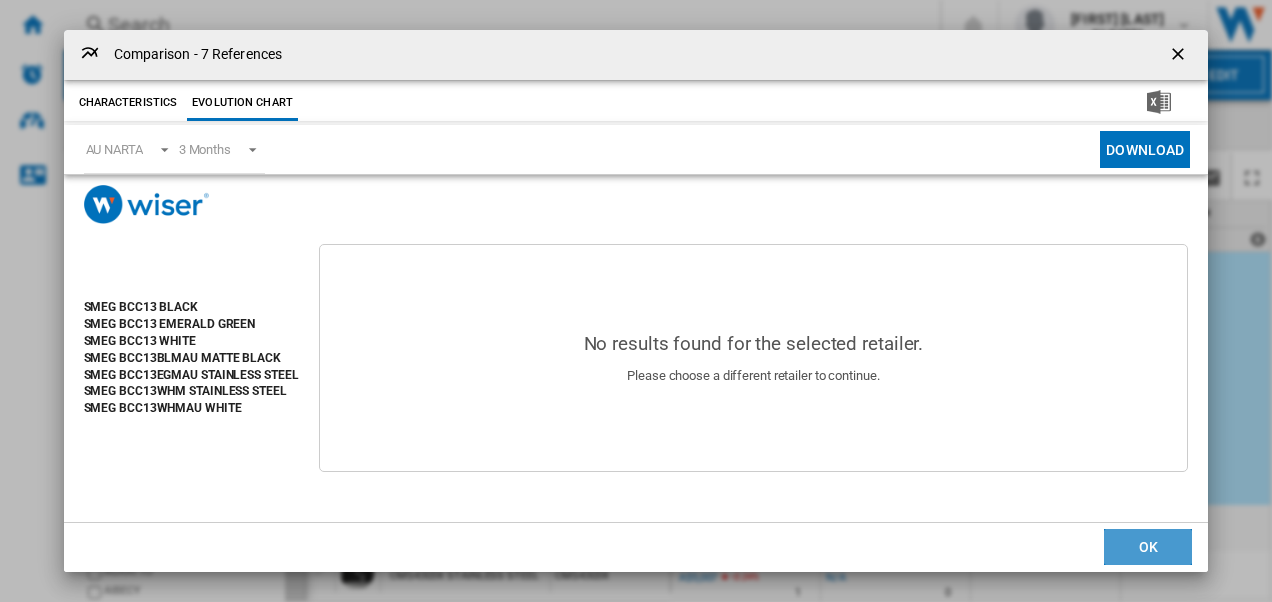 click on "OK" 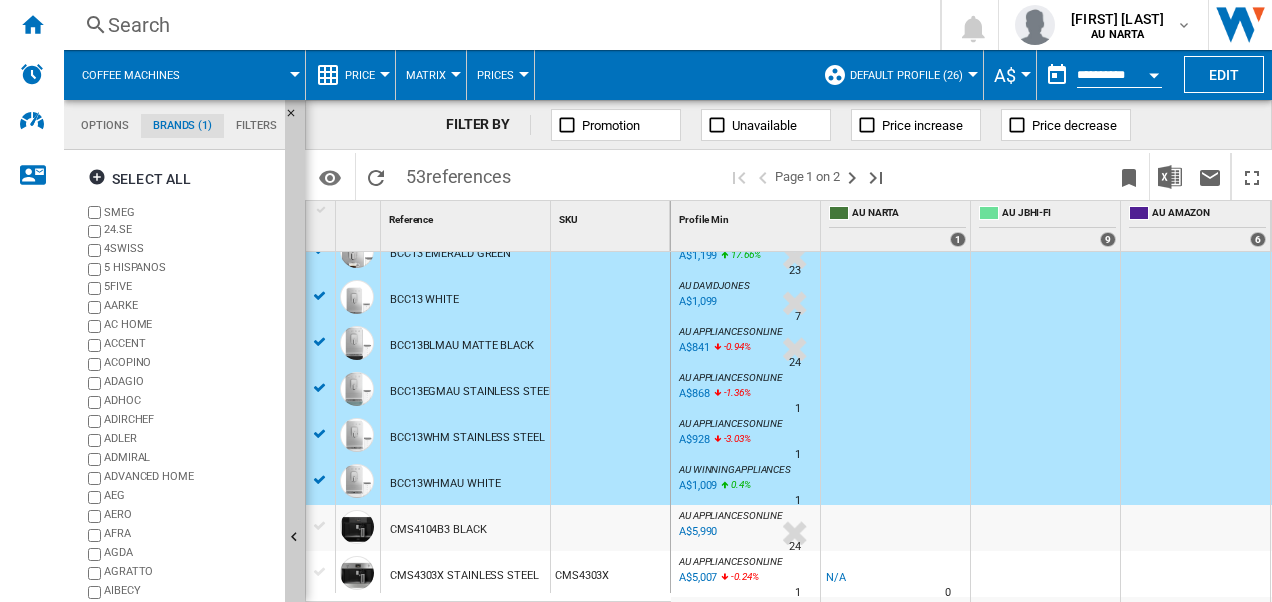 scroll, scrollTop: 300, scrollLeft: 0, axis: vertical 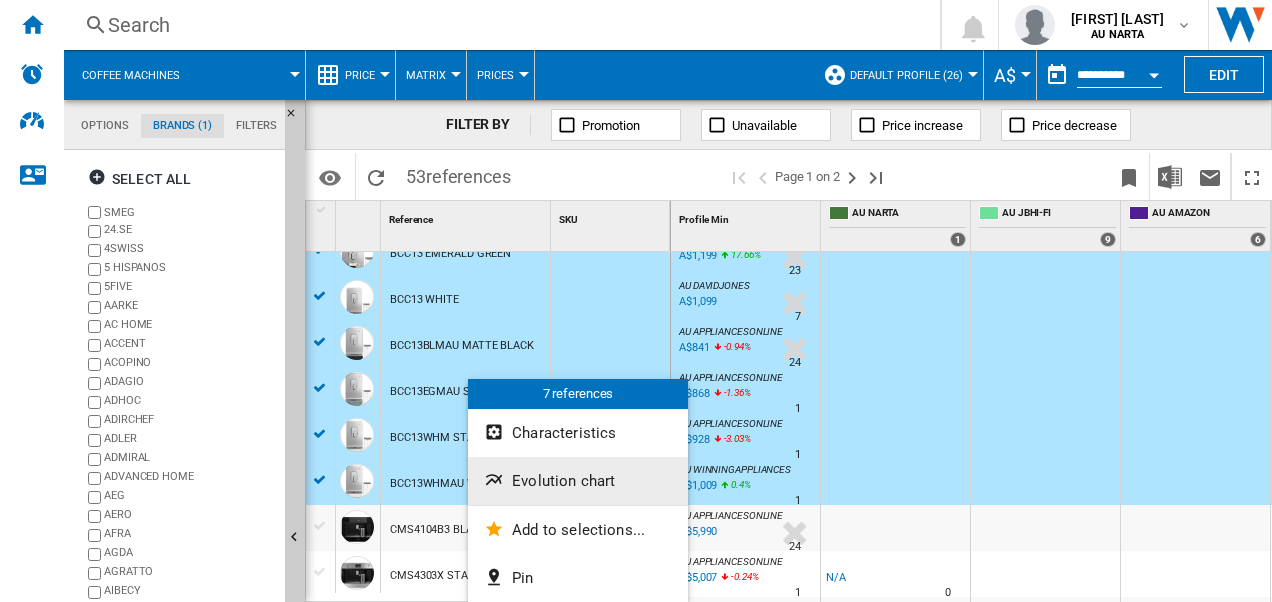 click on "Evolution chart" at bounding box center (563, 481) 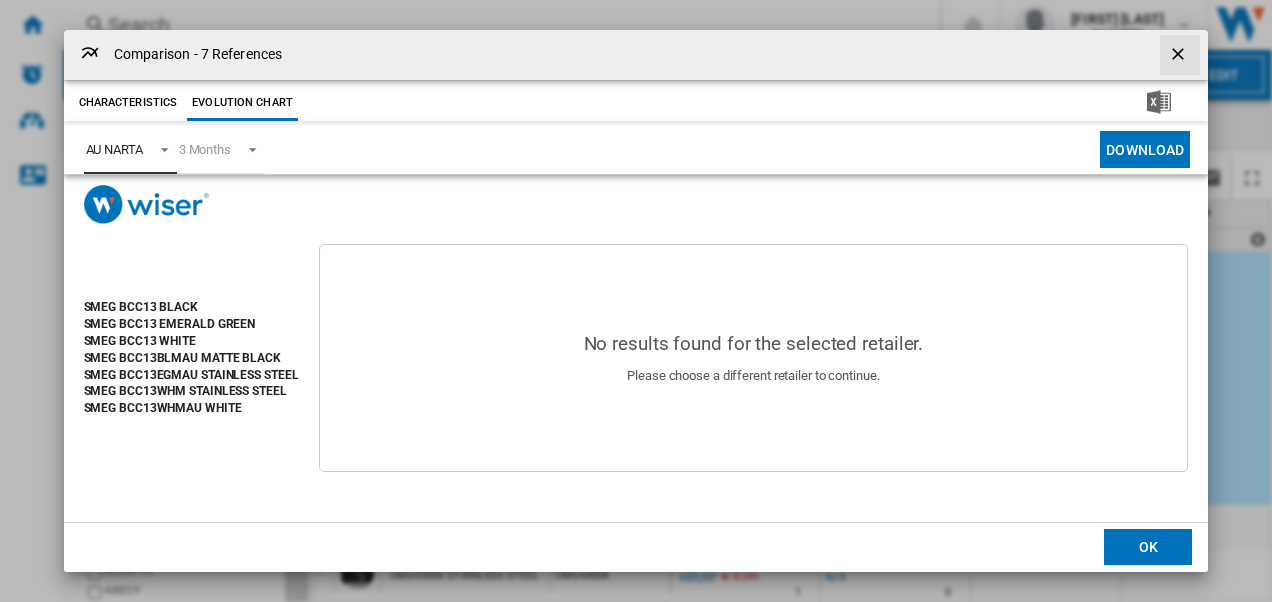 click at bounding box center (159, 148) 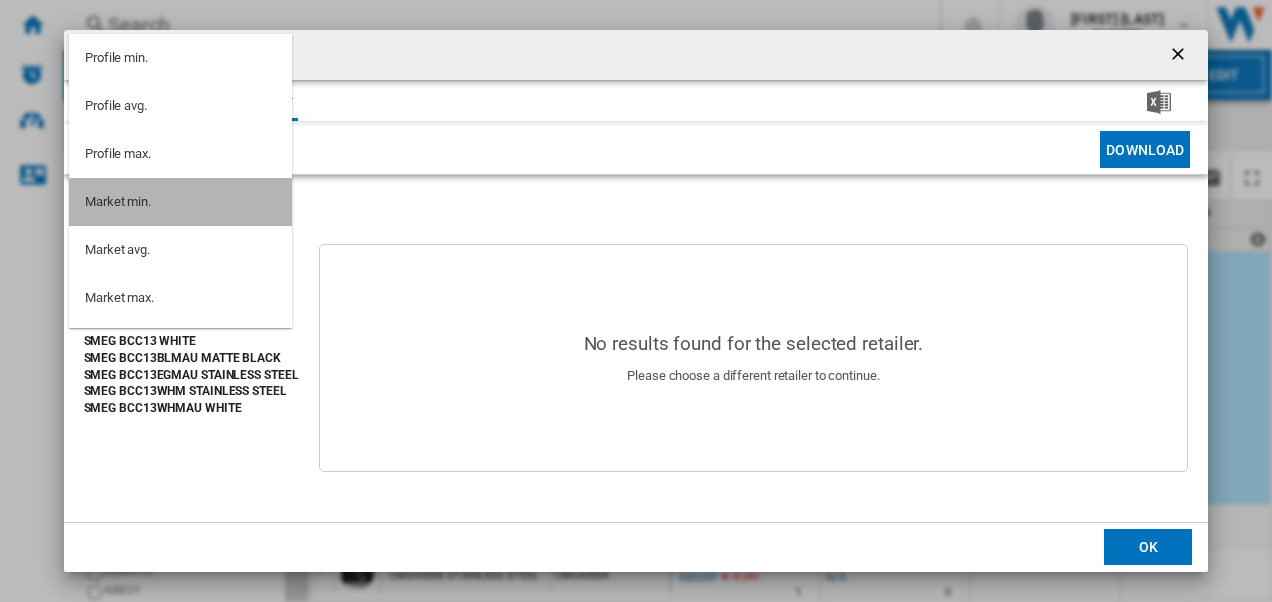 click on "Market min." at bounding box center (180, 202) 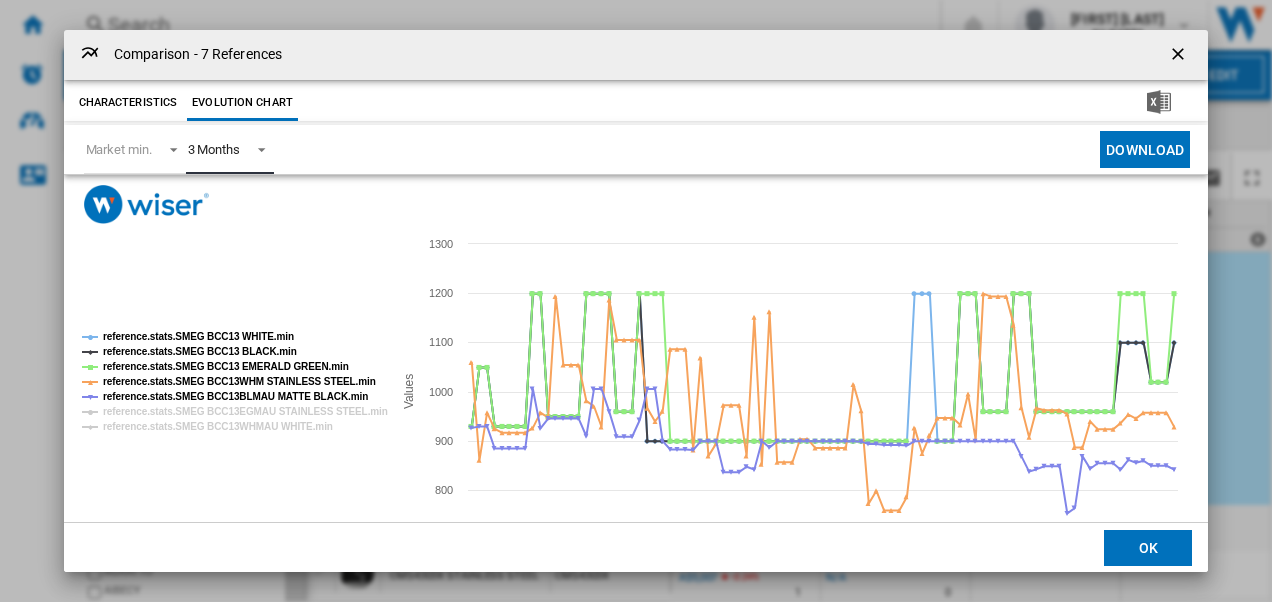 click at bounding box center (256, 148) 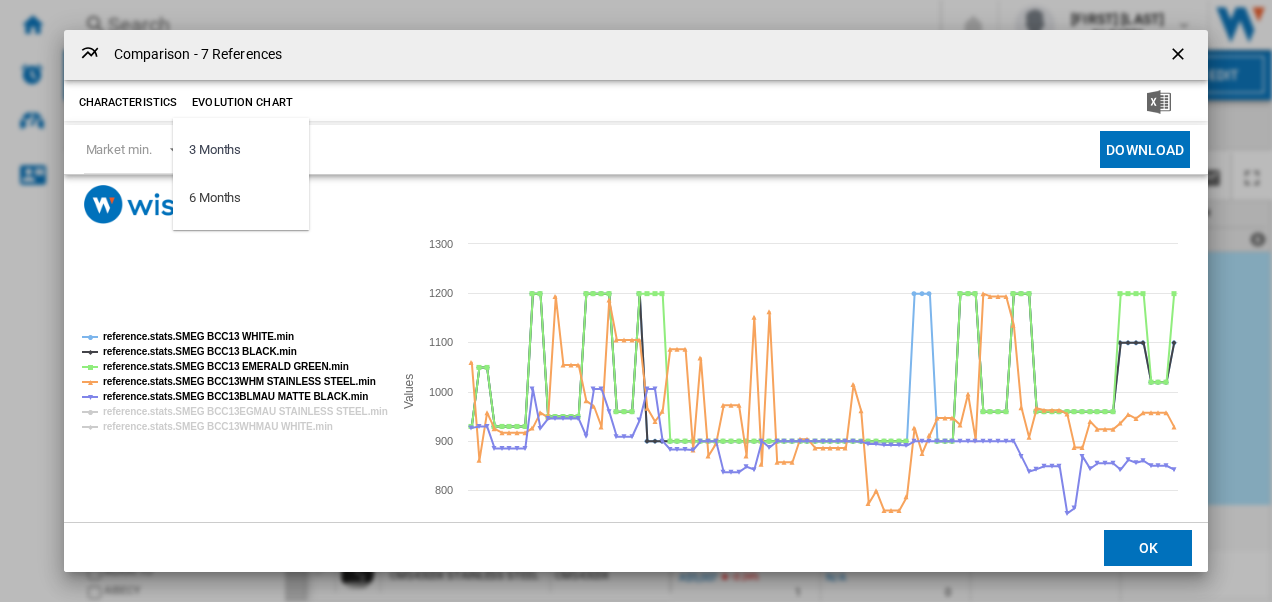 click on "3 Months" at bounding box center (241, 150) 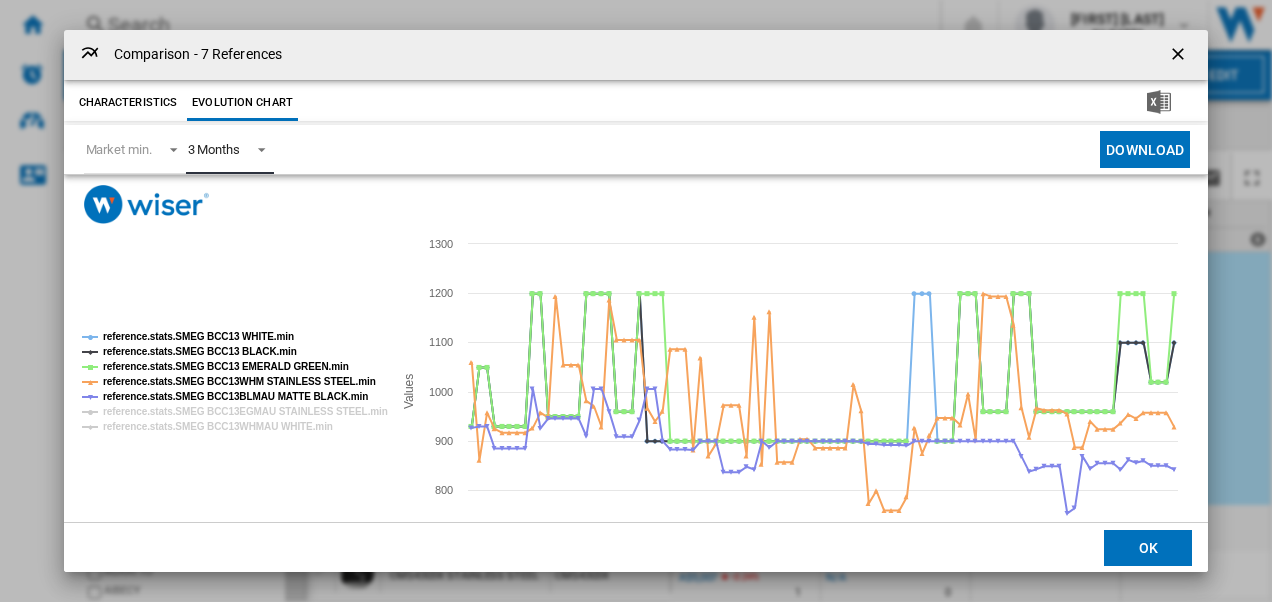 drag, startPoint x: 266, startPoint y: 150, endPoint x: 260, endPoint y: 160, distance: 11.661903 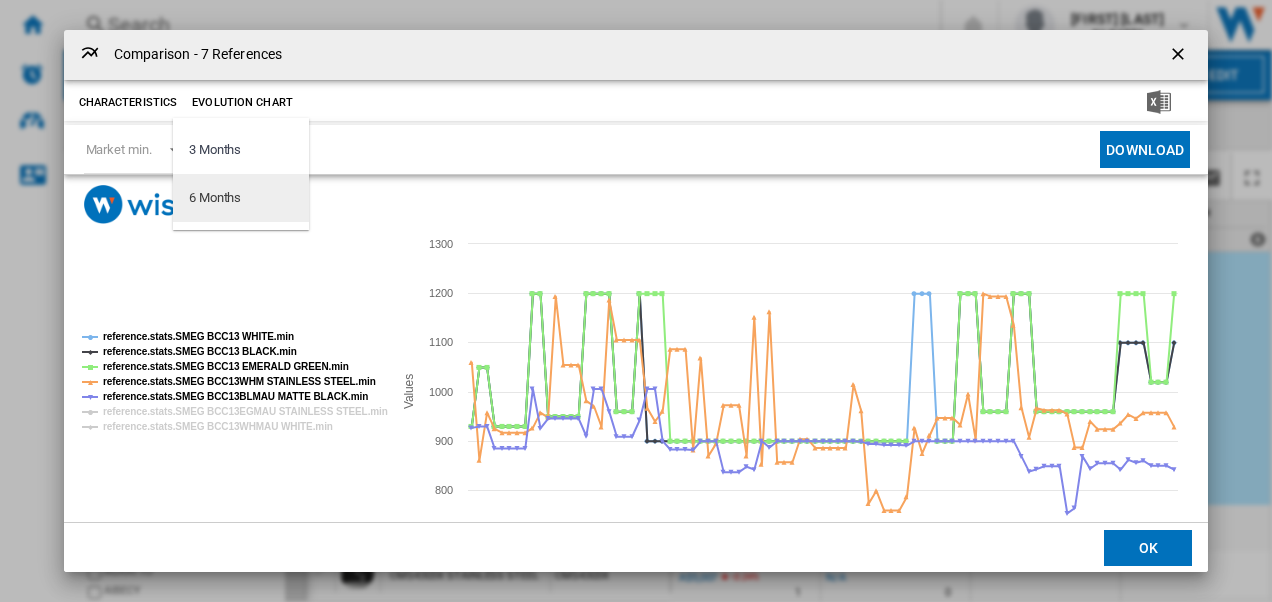 click on "6 Months" at bounding box center (241, 198) 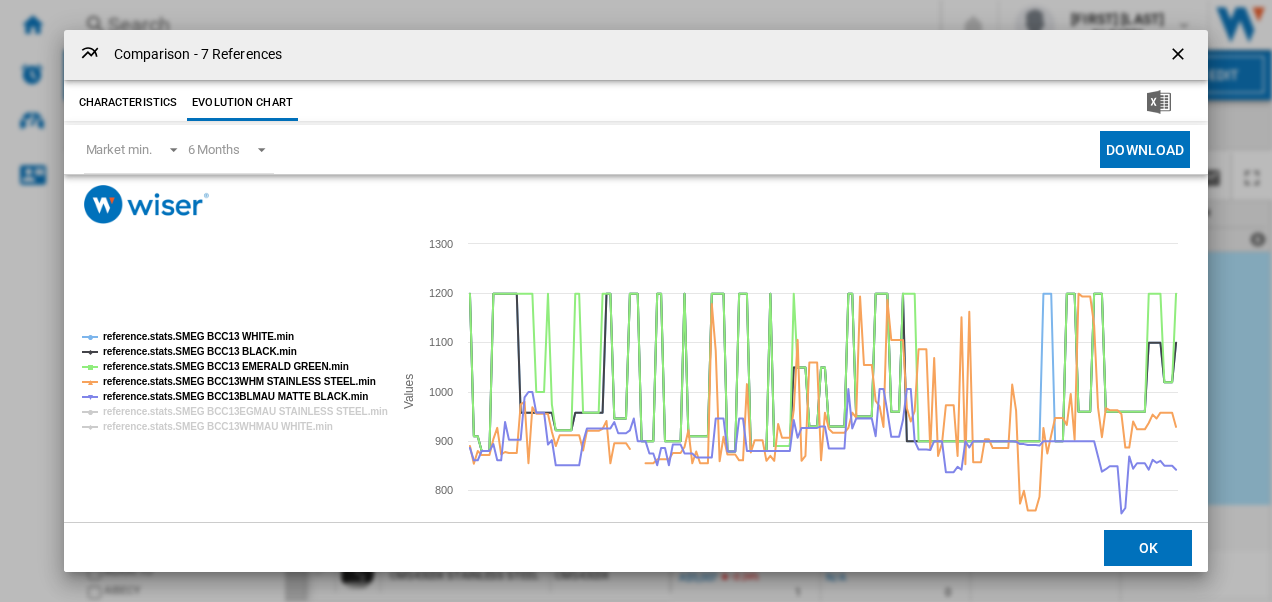 drag, startPoint x: 1164, startPoint y: 150, endPoint x: 1144, endPoint y: 95, distance: 58.5235 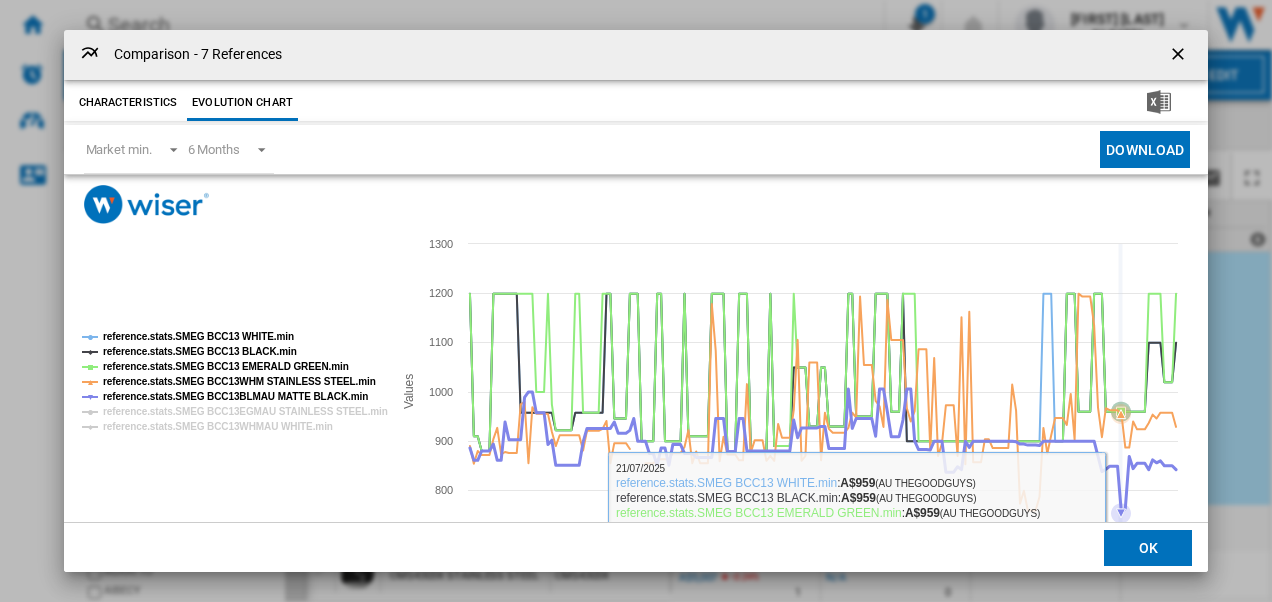 click 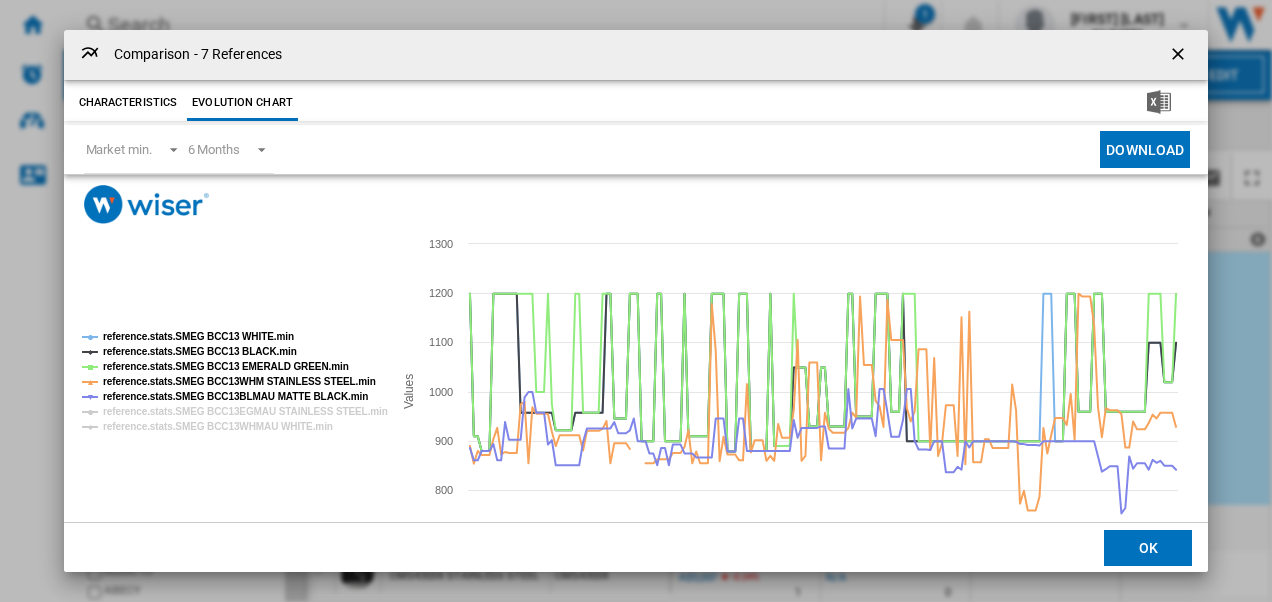 drag, startPoint x: 722, startPoint y: 49, endPoint x: 687, endPoint y: 29, distance: 40.311287 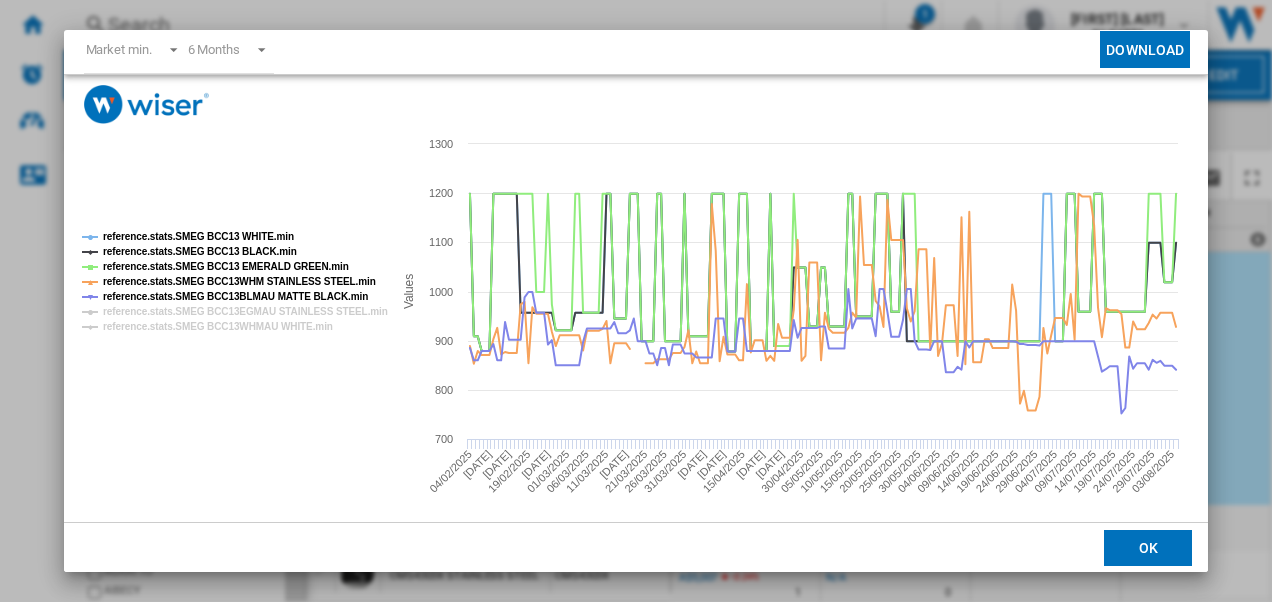 scroll, scrollTop: 102, scrollLeft: 0, axis: vertical 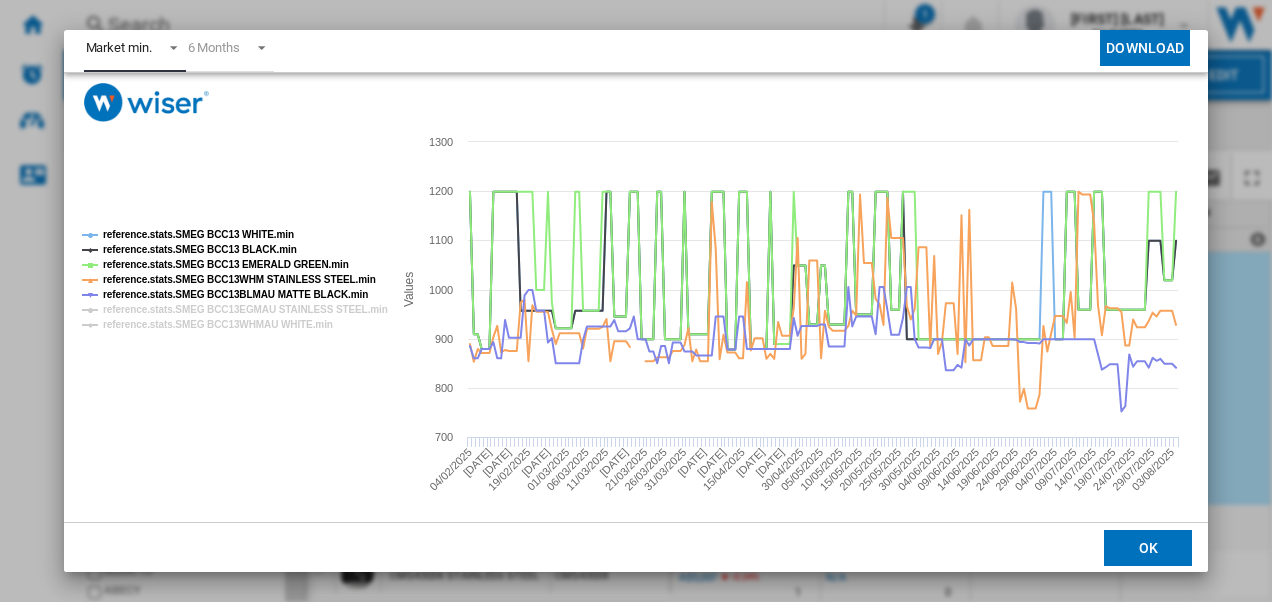 click at bounding box center [168, 46] 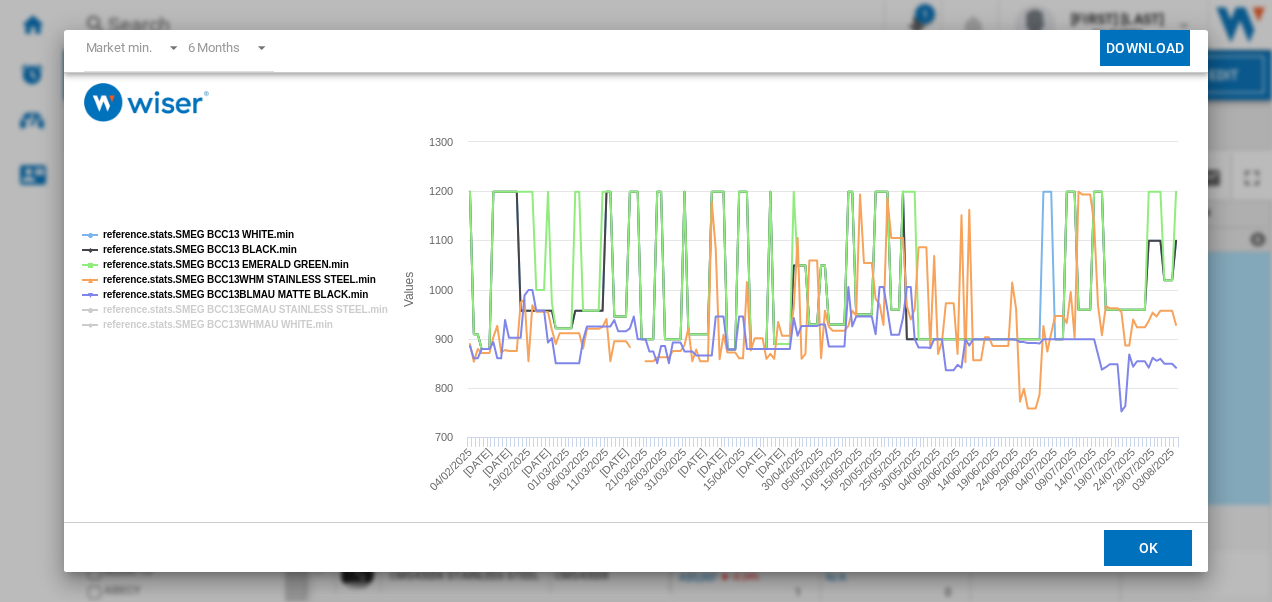 scroll, scrollTop: 144, scrollLeft: 0, axis: vertical 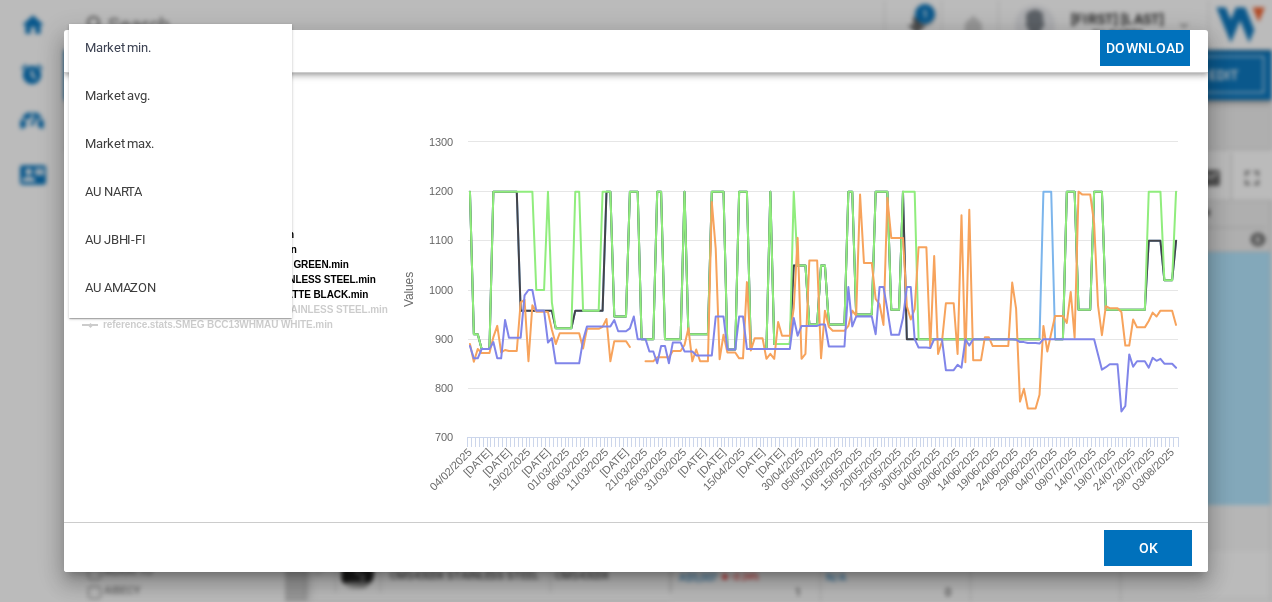 click at bounding box center (636, 301) 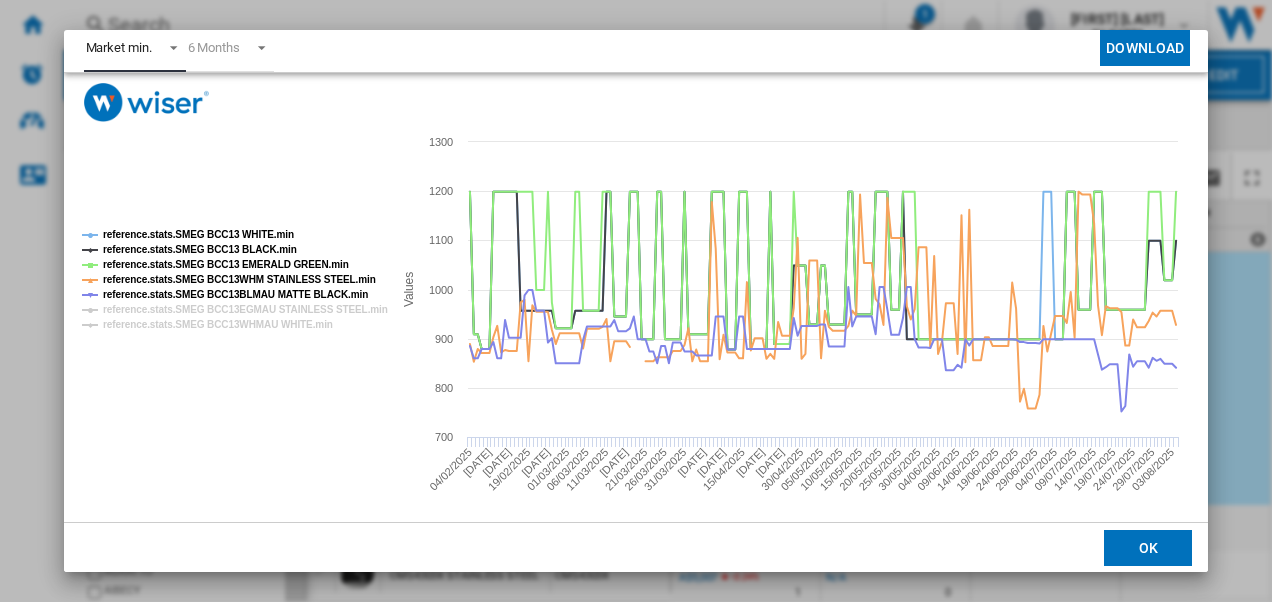 scroll, scrollTop: 95, scrollLeft: 0, axis: vertical 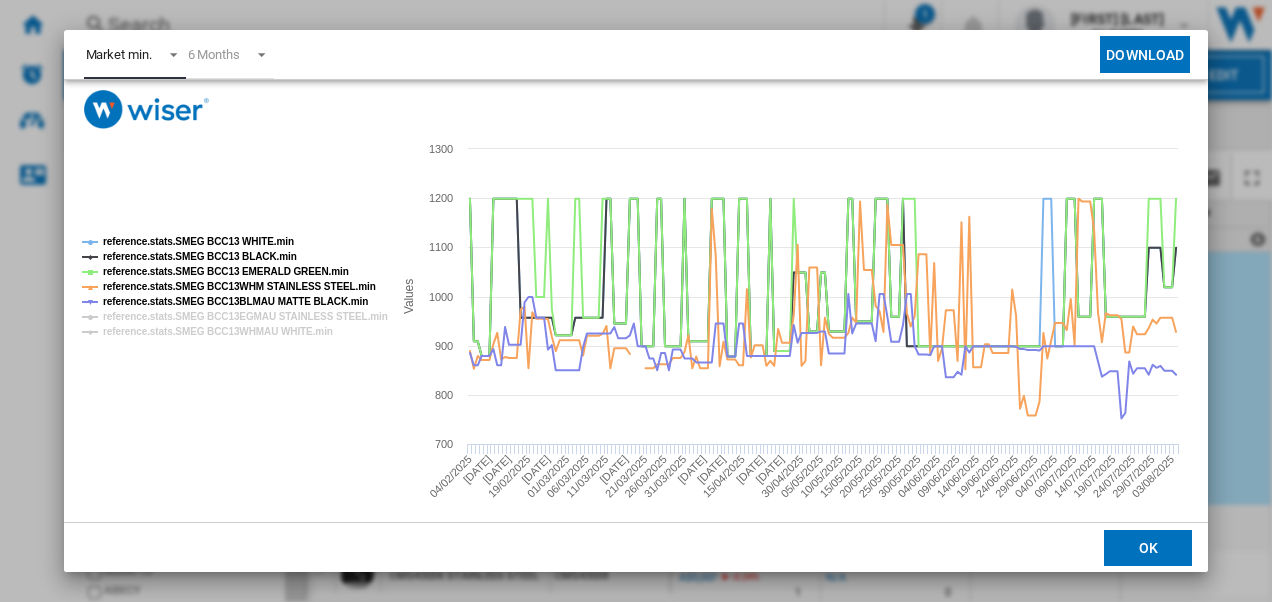 click at bounding box center [168, 53] 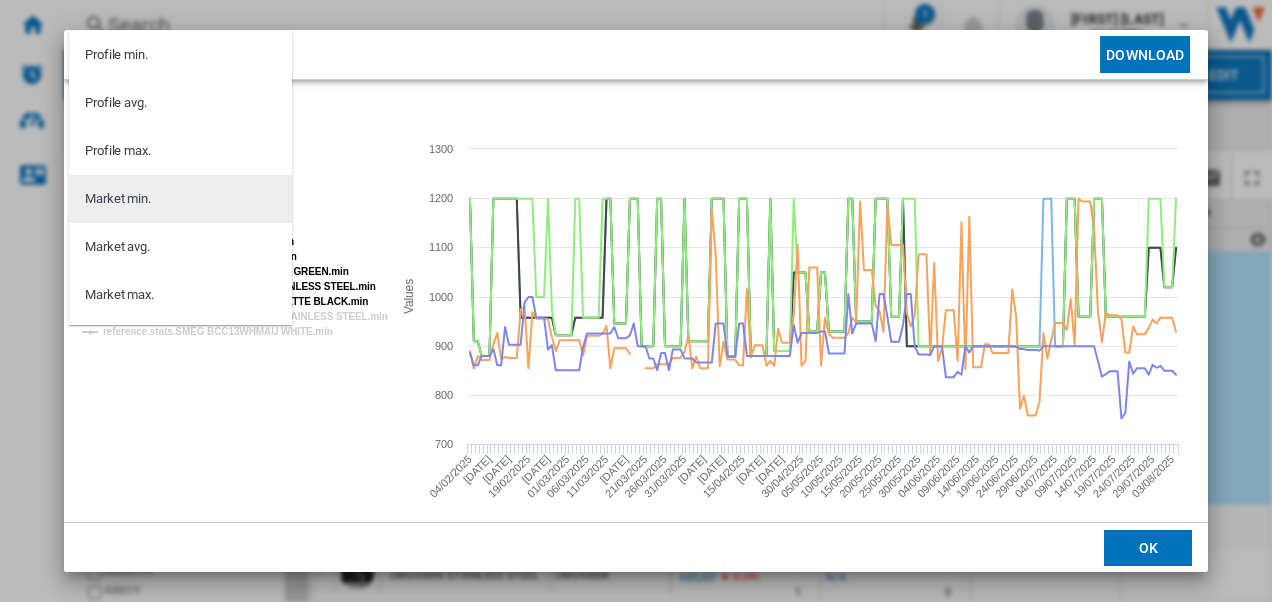 scroll, scrollTop: 144, scrollLeft: 0, axis: vertical 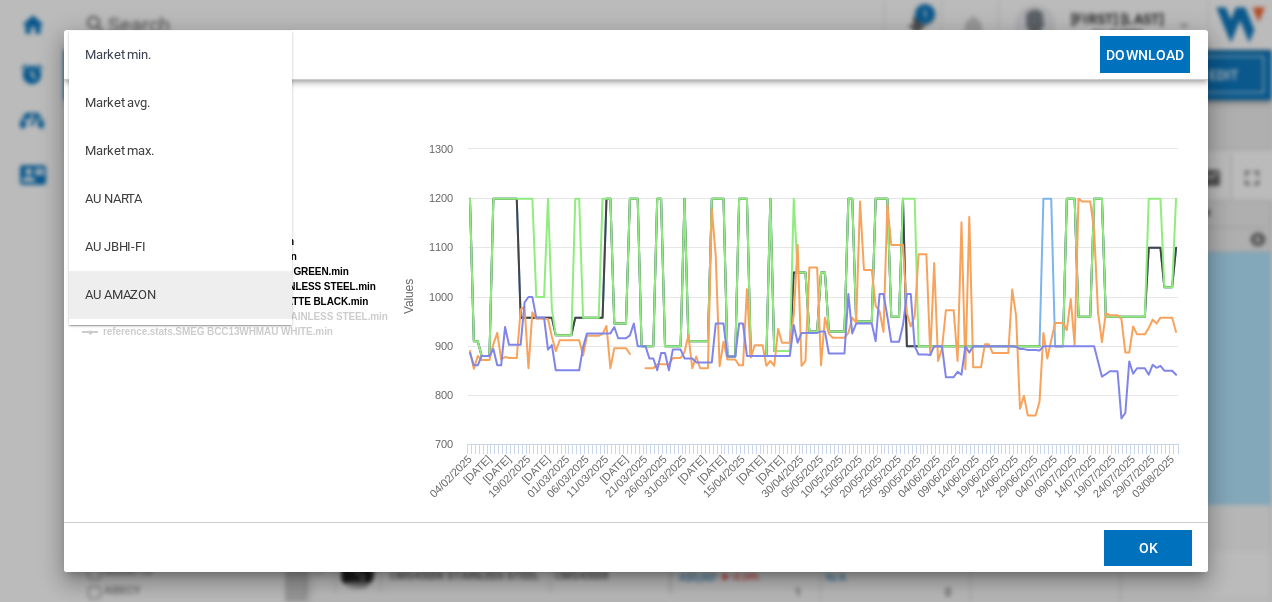 click on "AU AMAZON" at bounding box center [180, 295] 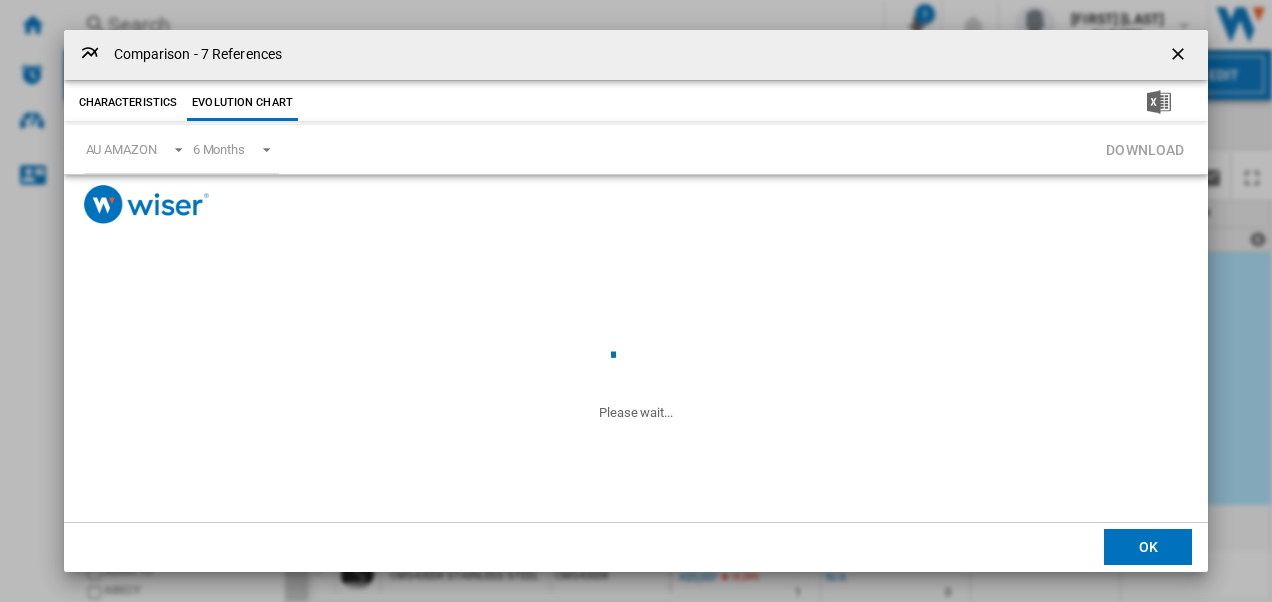 scroll, scrollTop: 0, scrollLeft: 0, axis: both 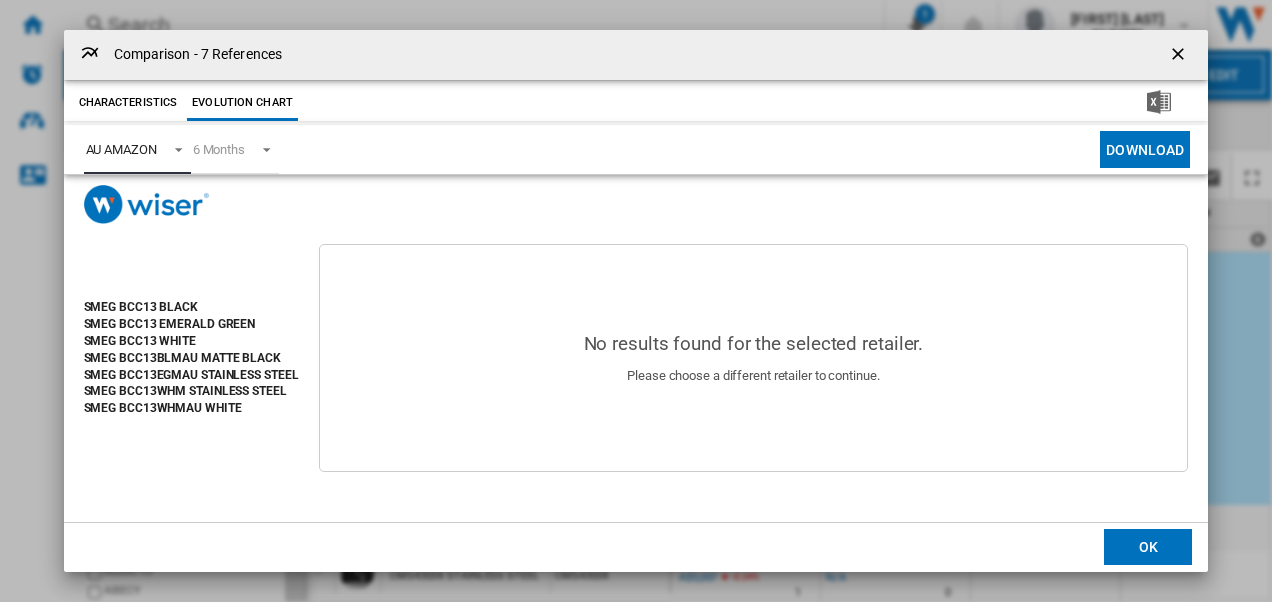 click at bounding box center (173, 148) 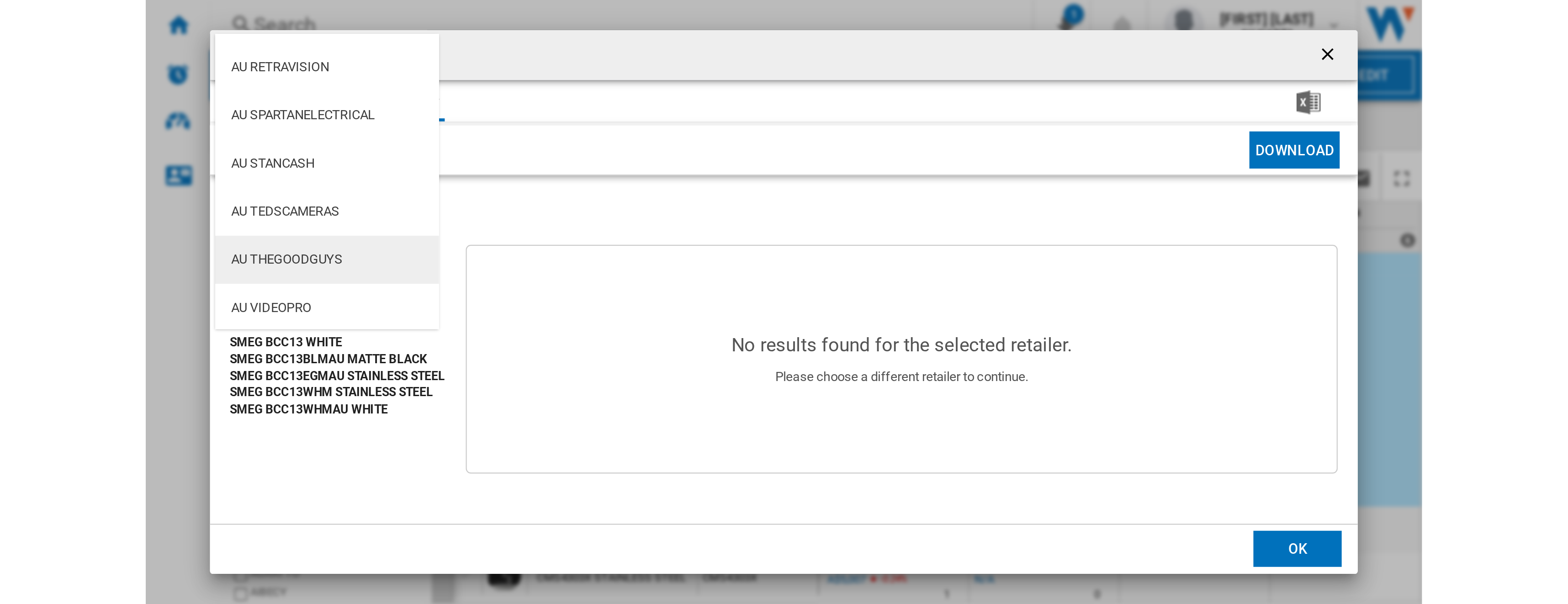 scroll, scrollTop: 567, scrollLeft: 0, axis: vertical 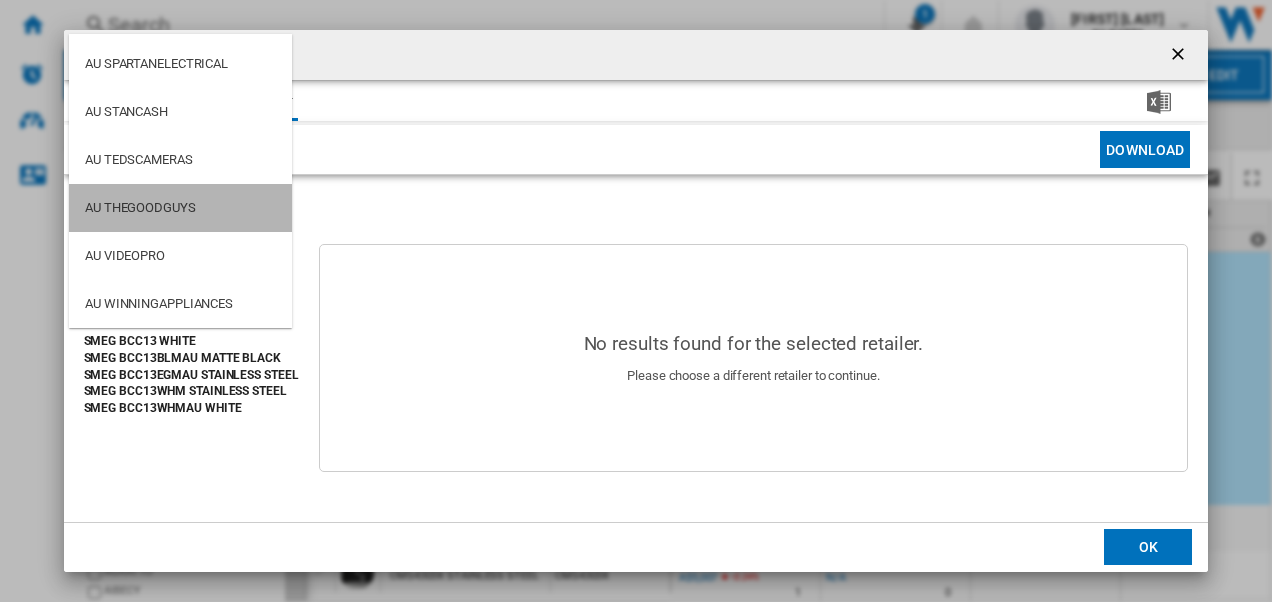 click on "AU THEGOODGUYS" at bounding box center (140, 208) 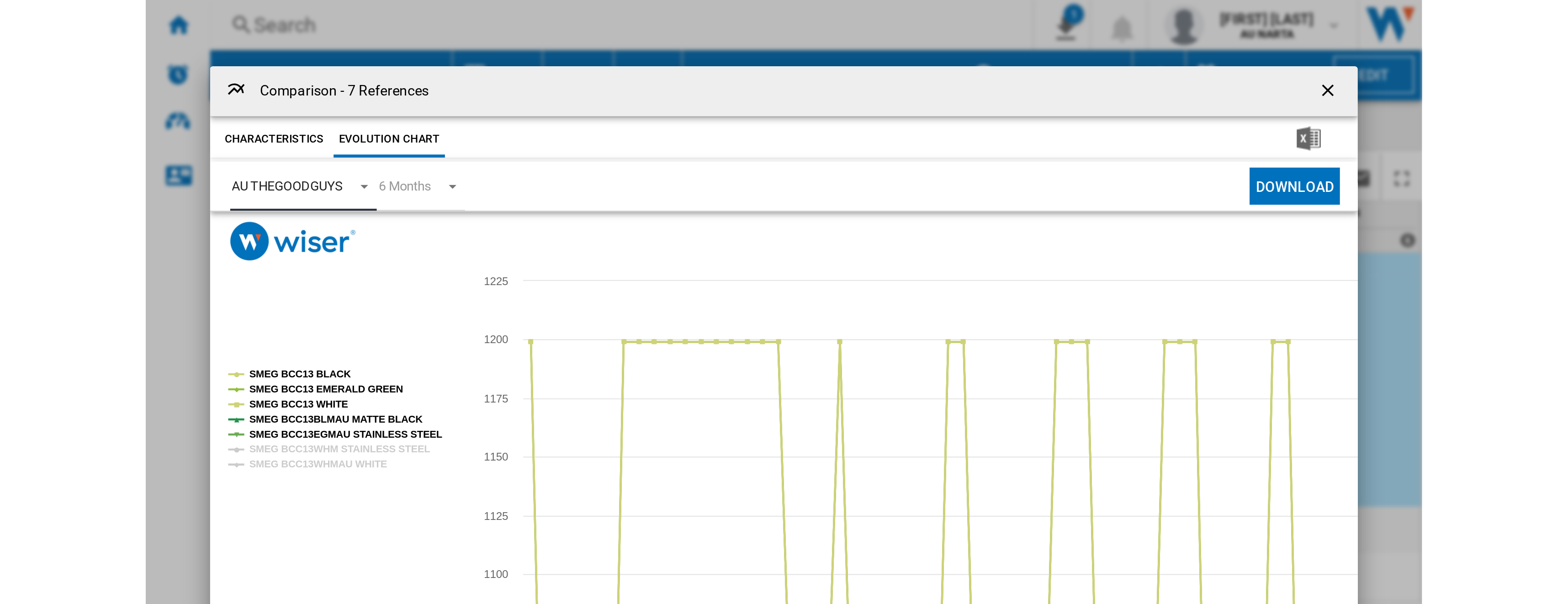 scroll, scrollTop: 274, scrollLeft: 0, axis: vertical 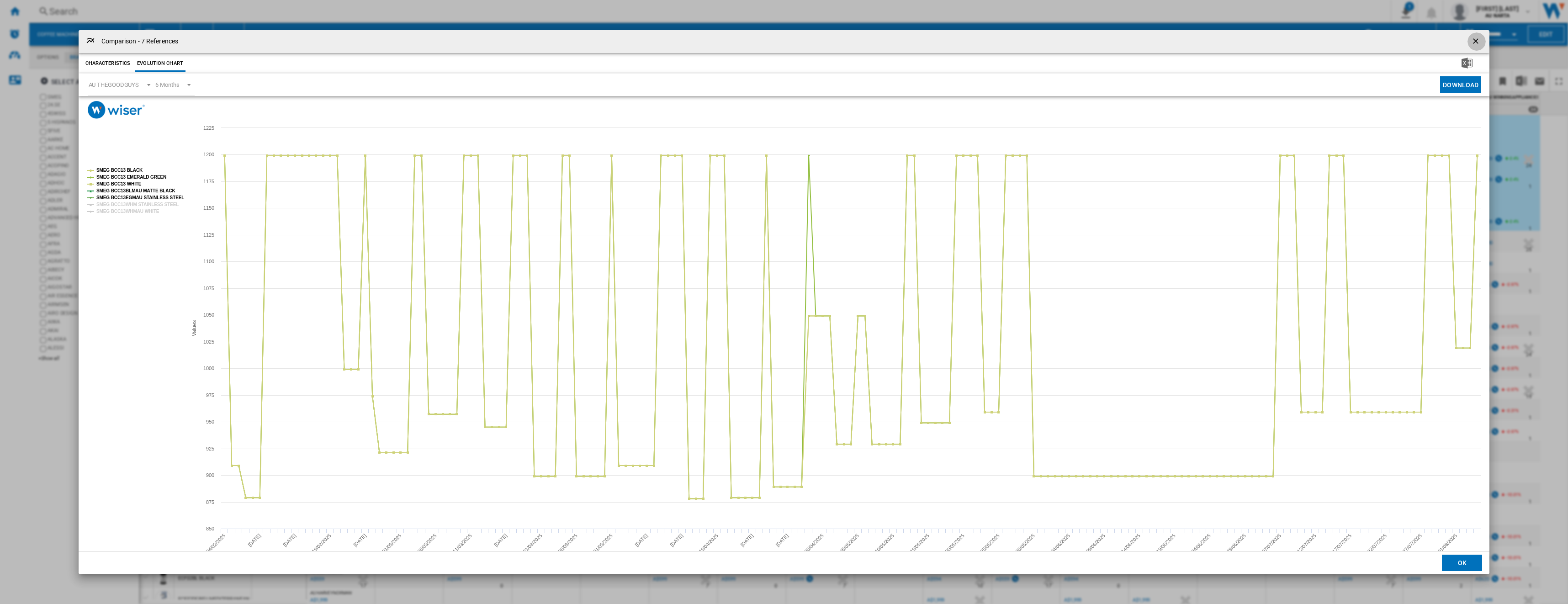 click at bounding box center [1477, 42] 